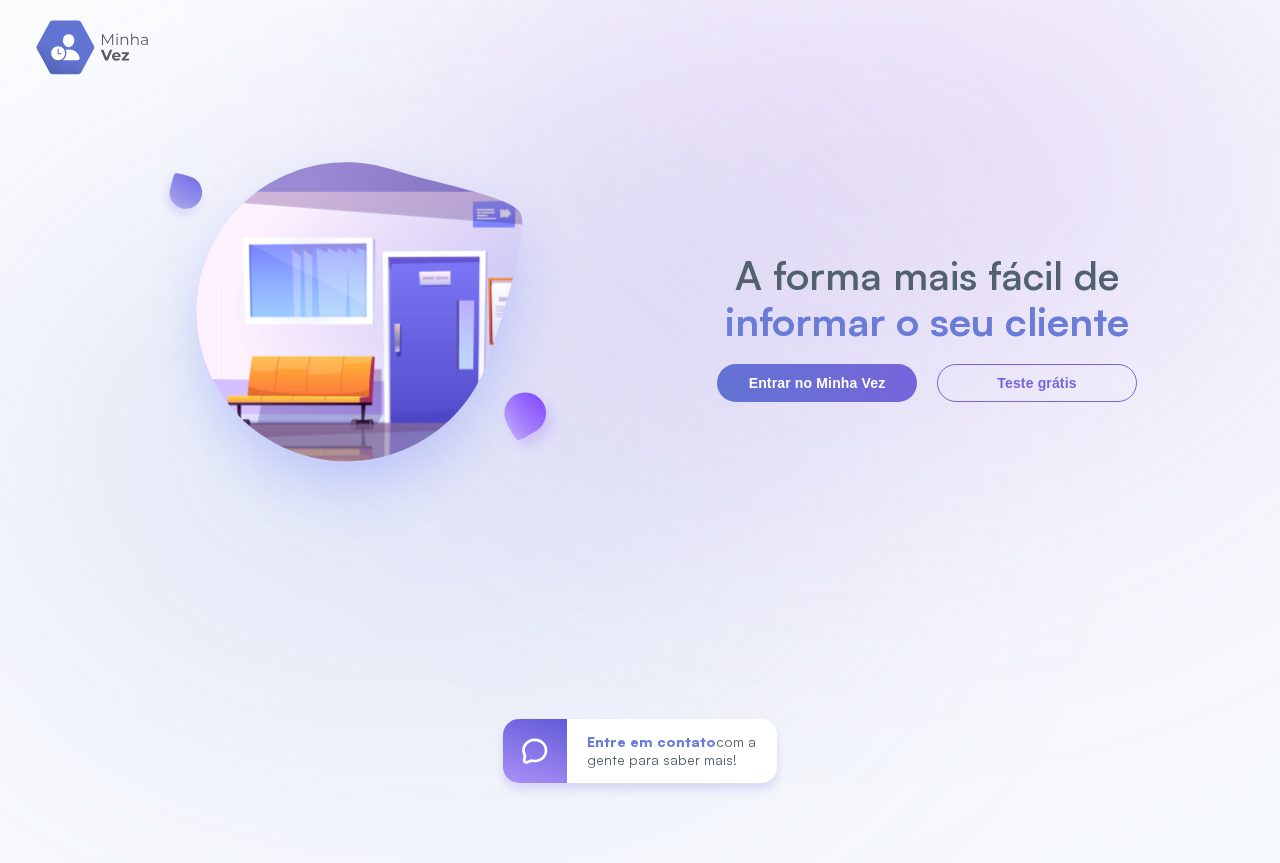 scroll, scrollTop: 0, scrollLeft: 0, axis: both 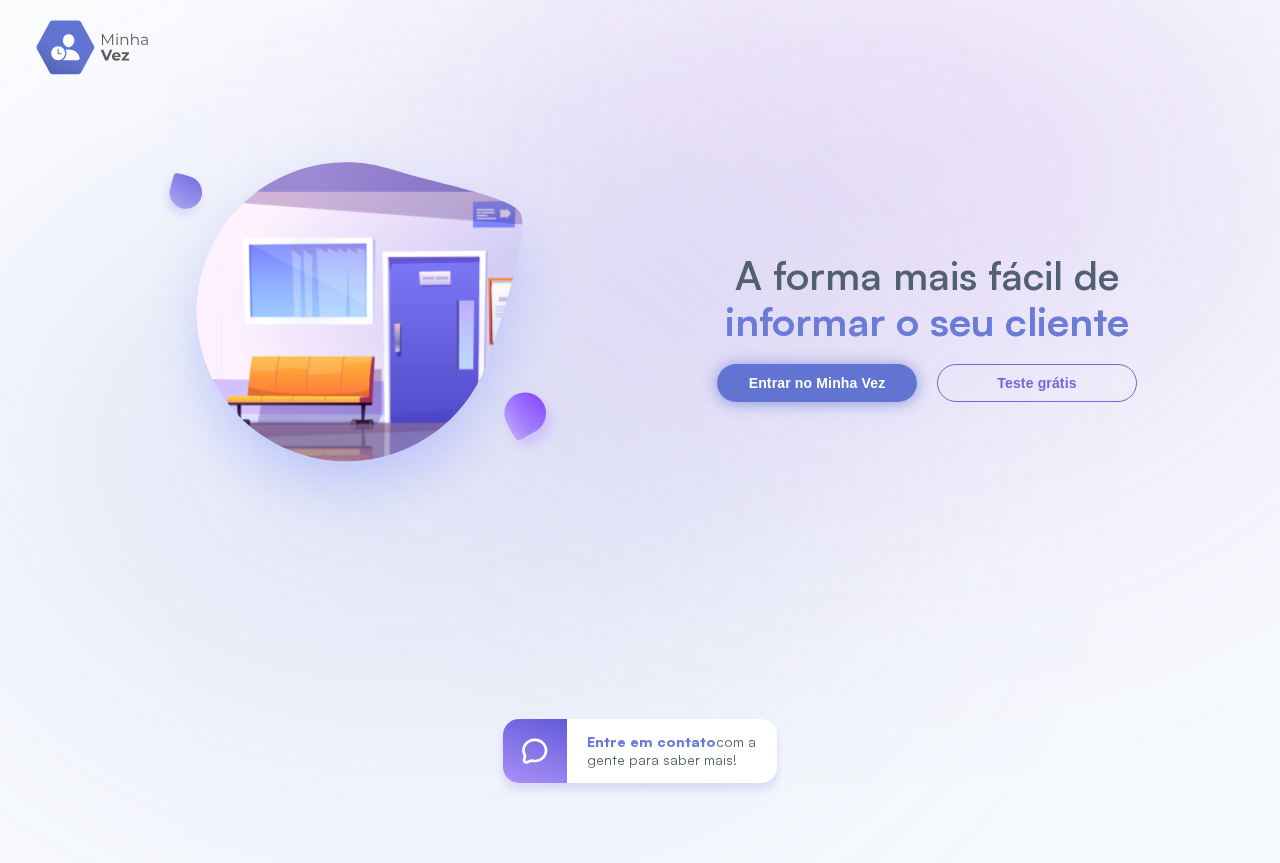 click on "Entrar no Minha Vez" at bounding box center (817, 383) 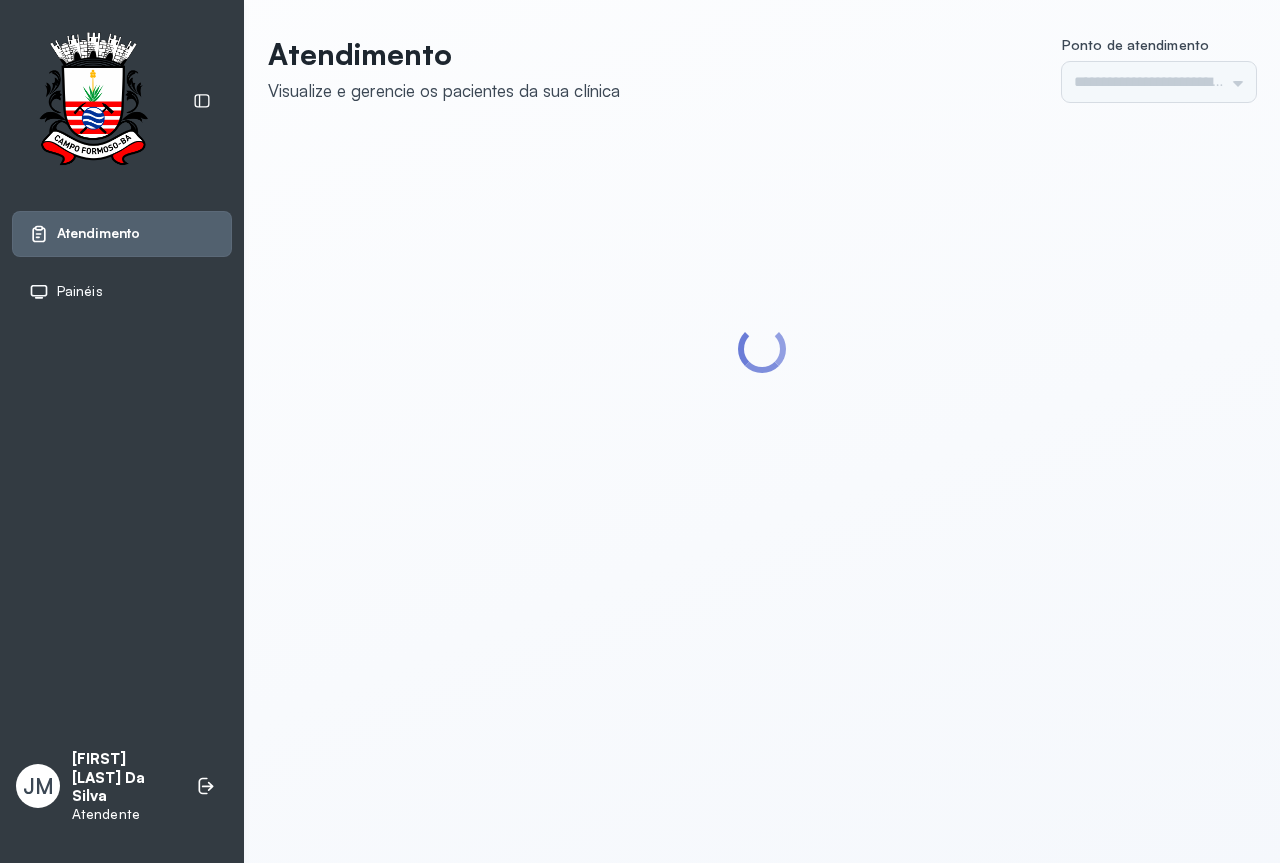scroll, scrollTop: 0, scrollLeft: 0, axis: both 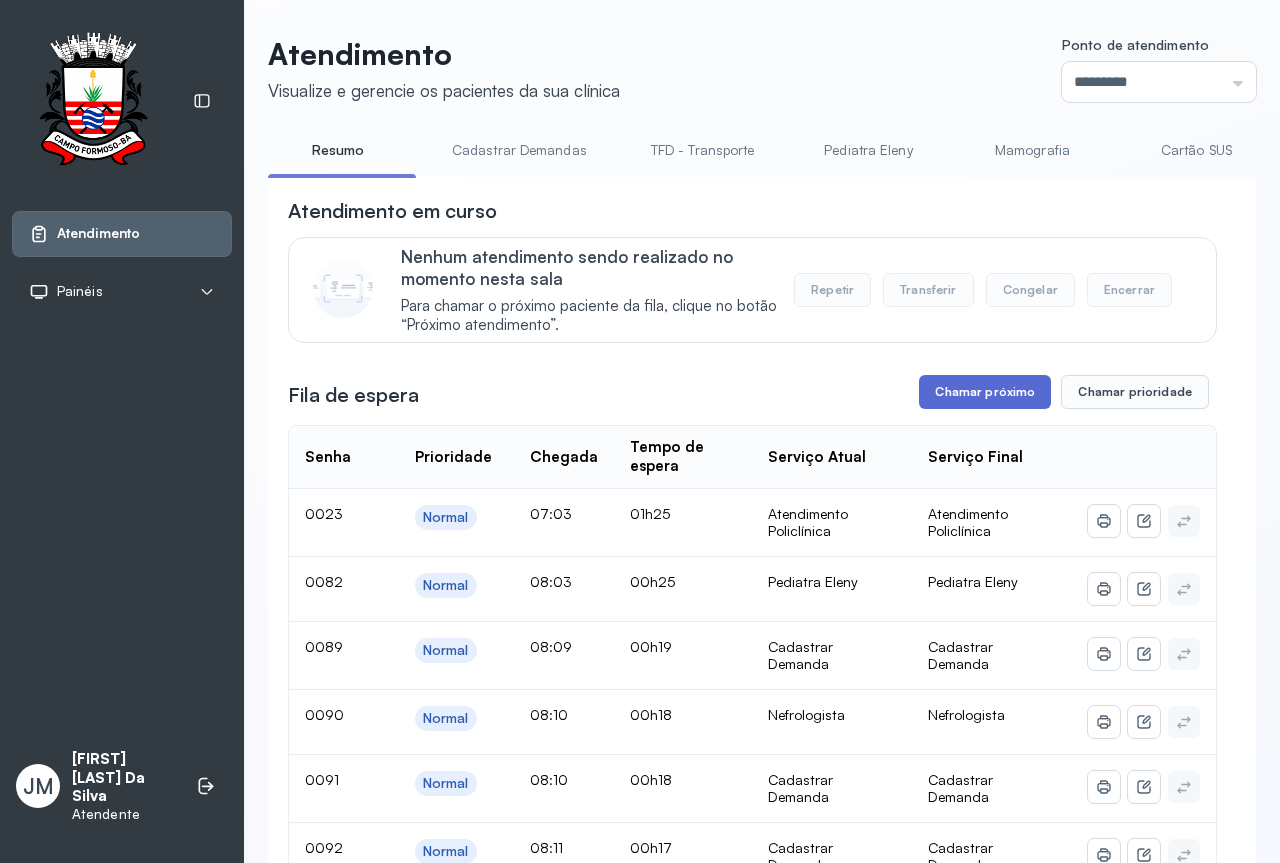 click on "Chamar próximo" at bounding box center [985, 392] 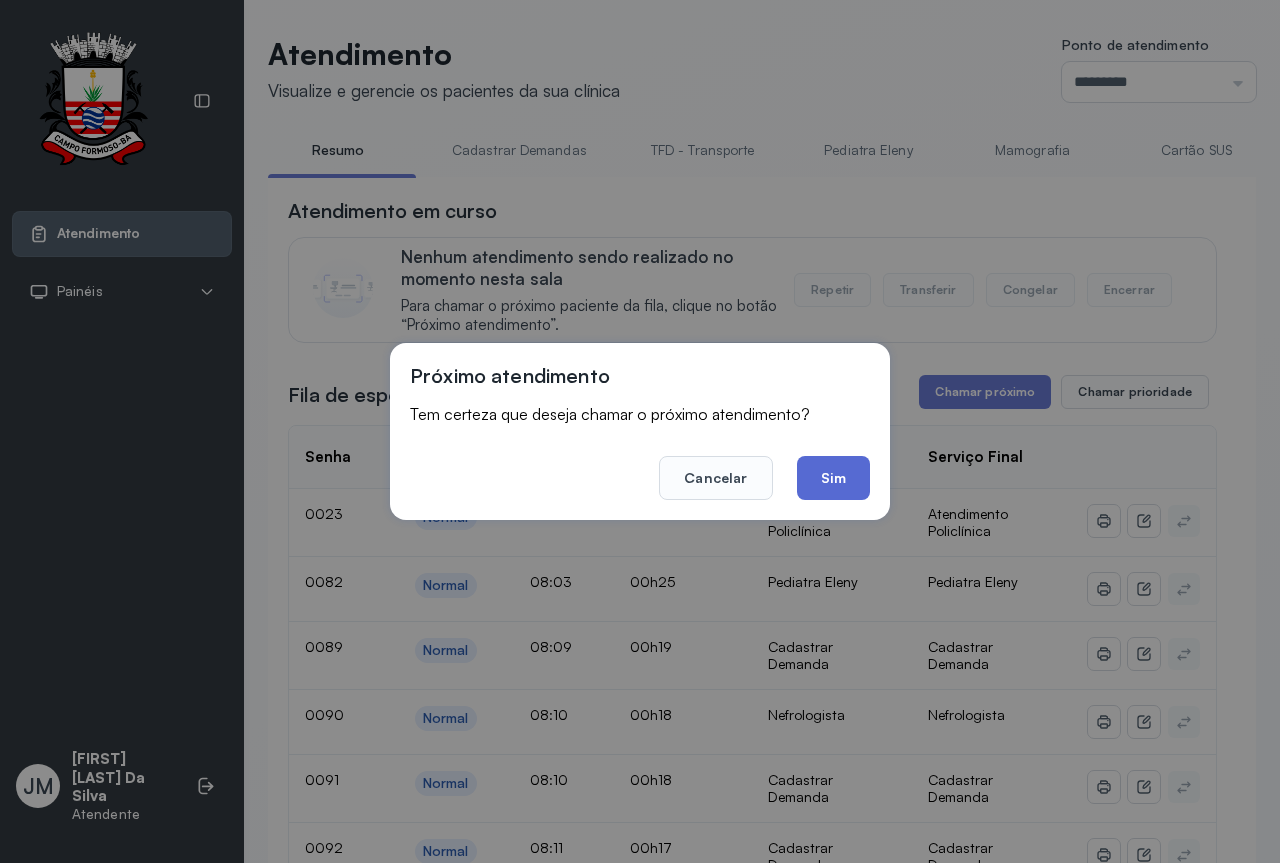 click on "Sim" 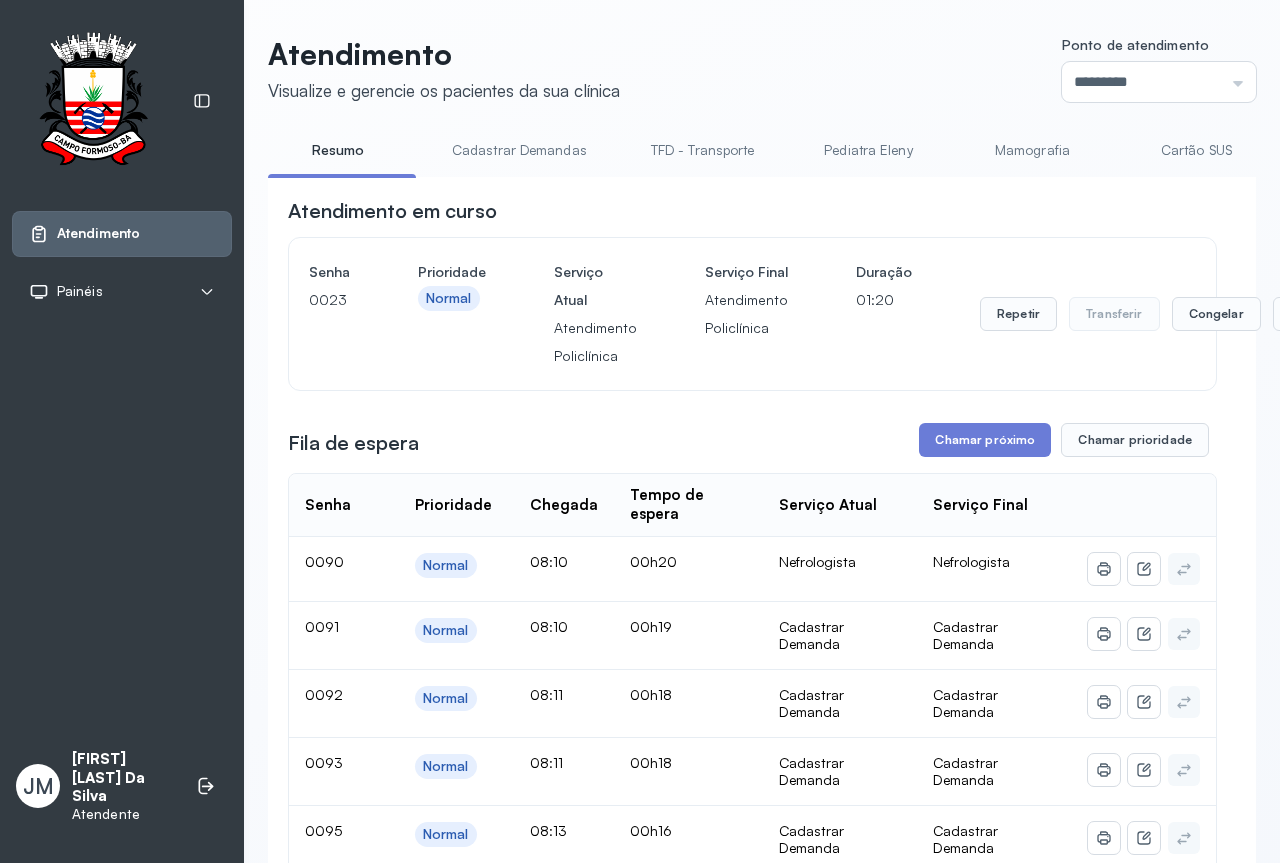 scroll, scrollTop: 200, scrollLeft: 0, axis: vertical 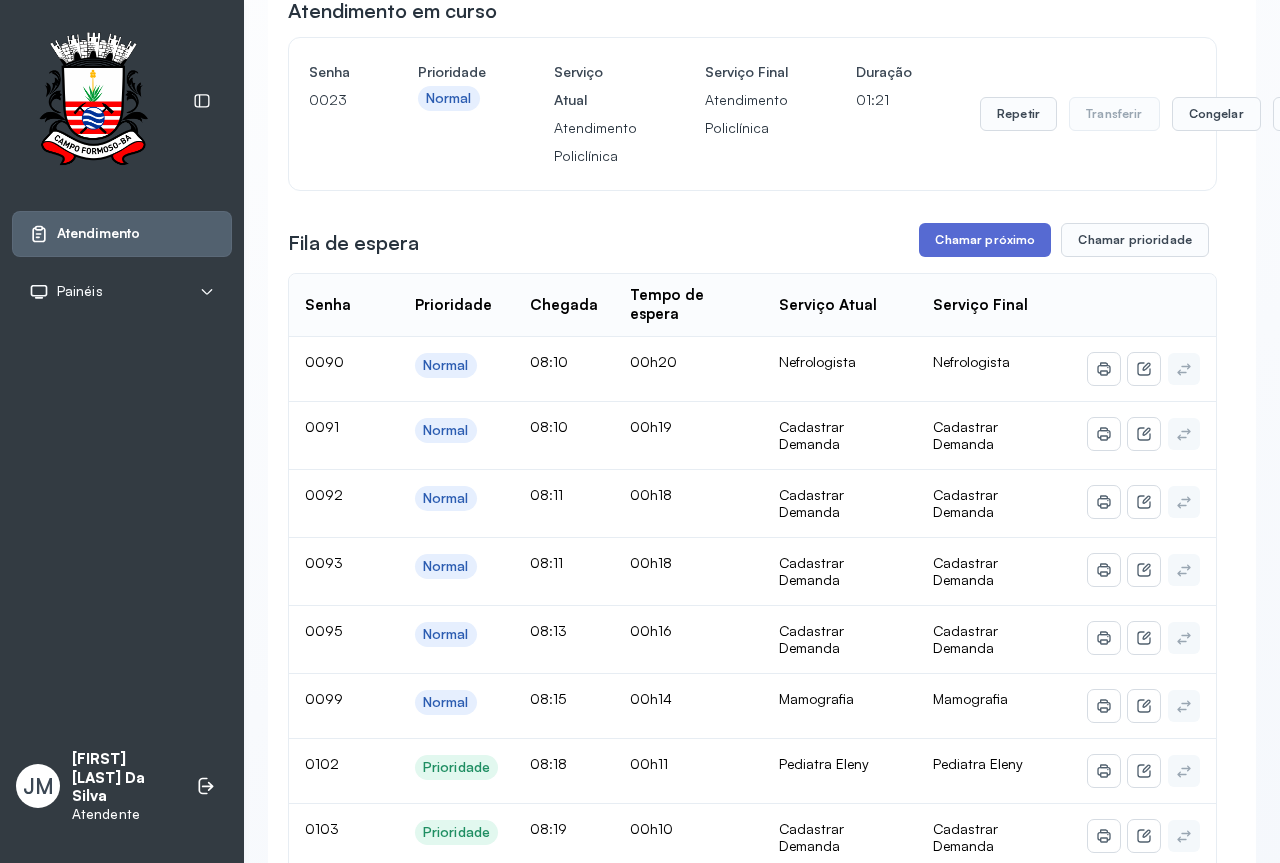 click on "Chamar próximo" at bounding box center [985, 240] 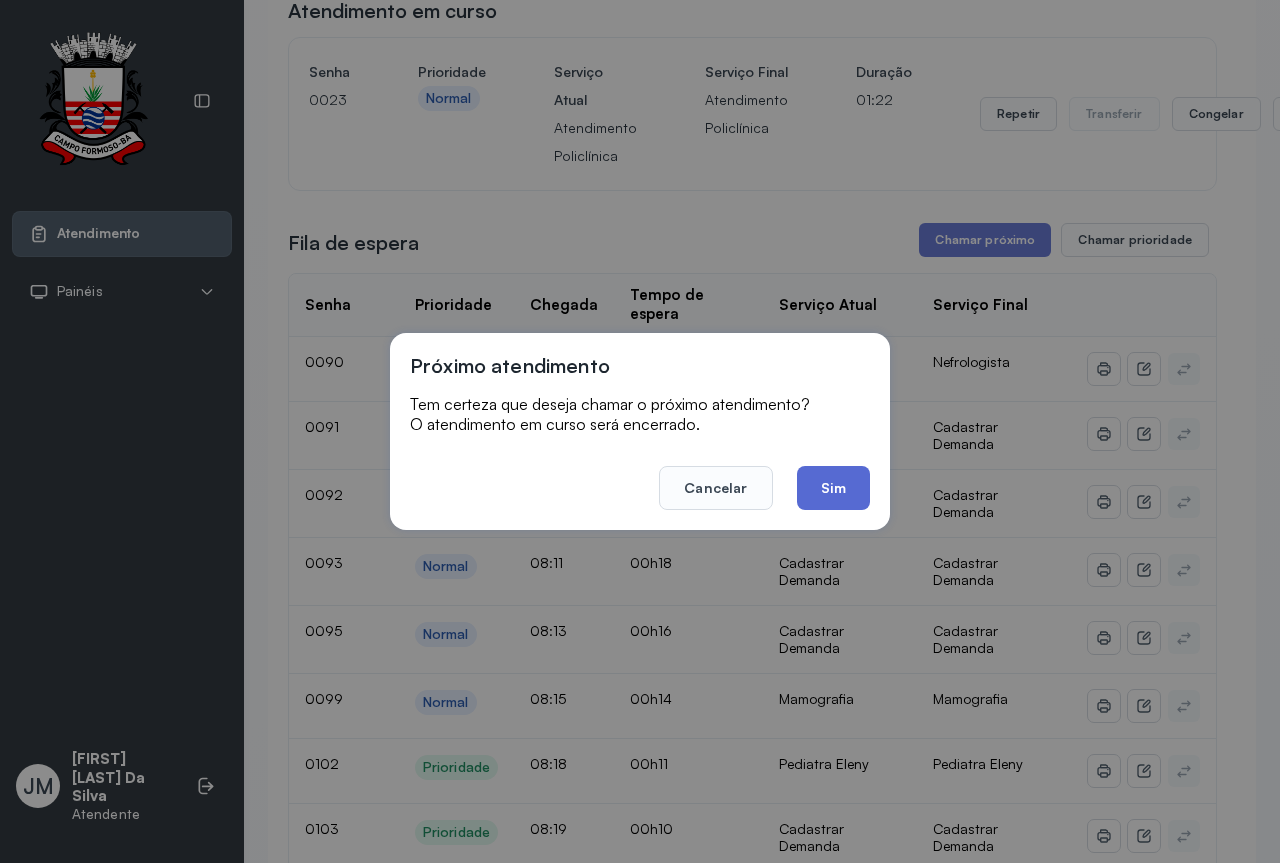 click on "Sim" 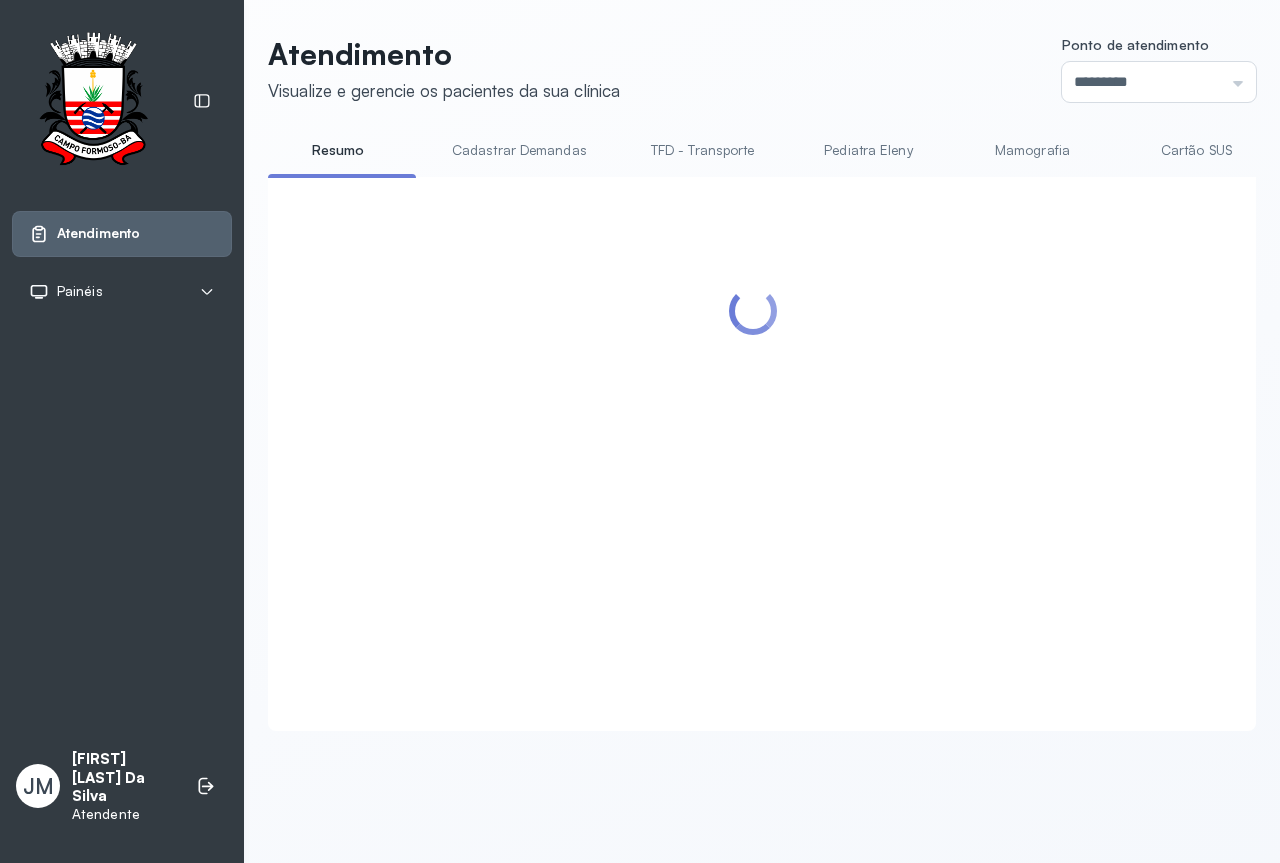 scroll, scrollTop: 0, scrollLeft: 0, axis: both 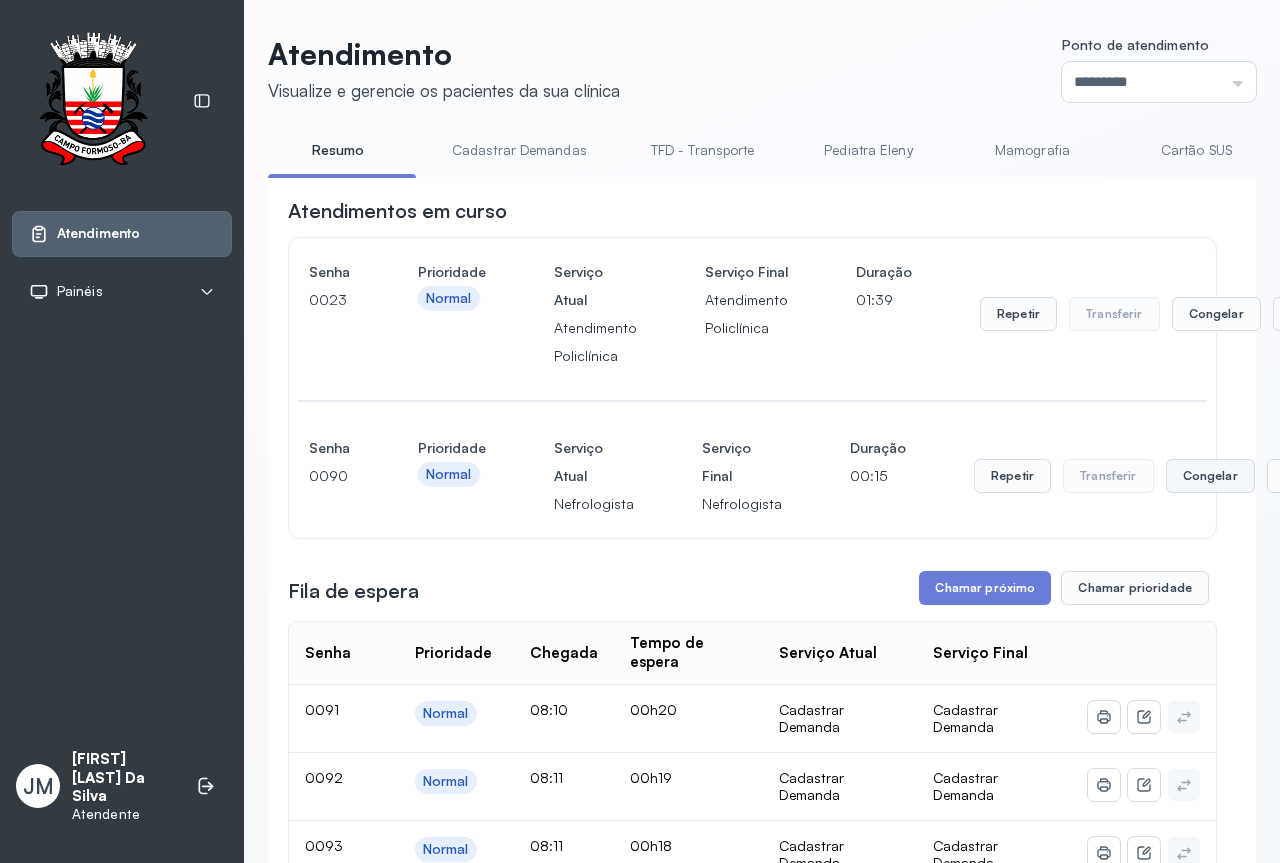 click on "Congelar" at bounding box center (1216, 314) 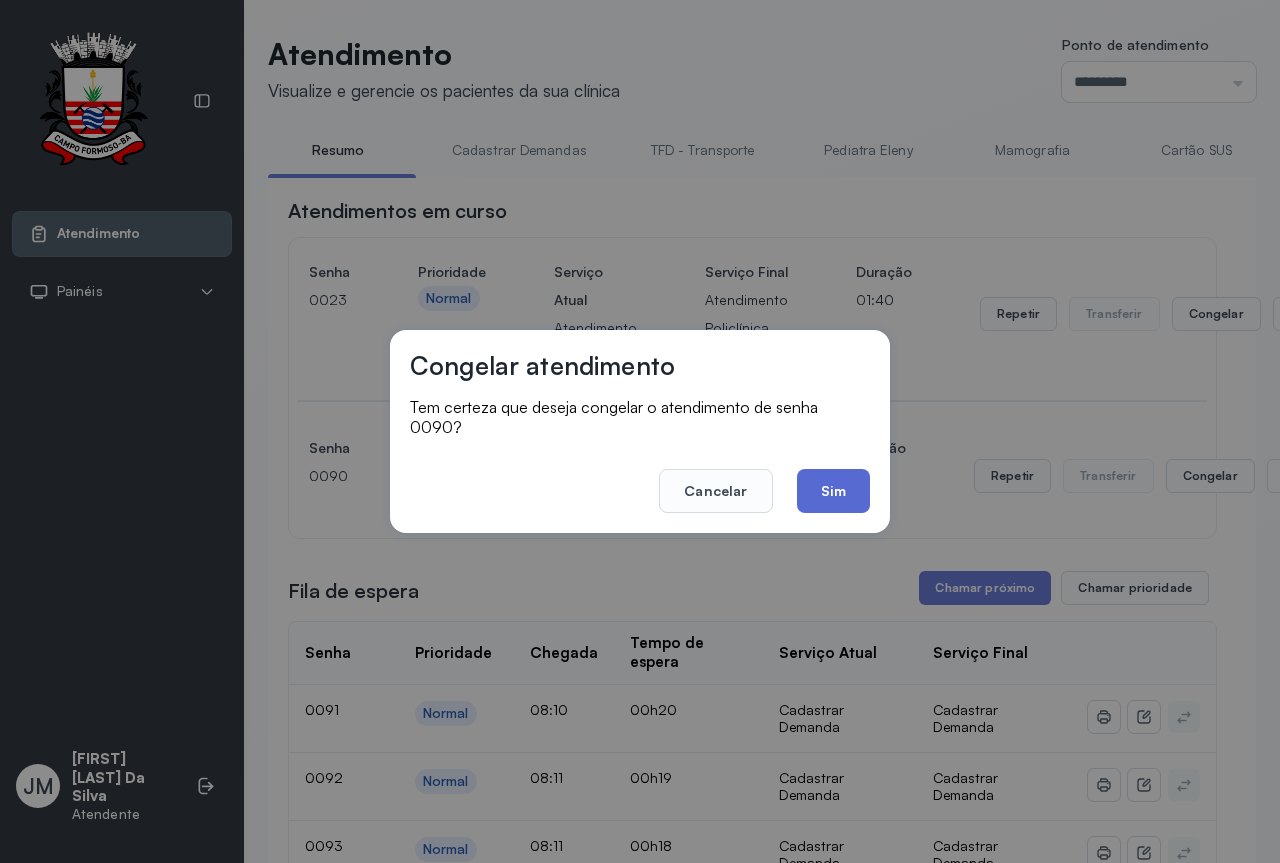 click on "Sim" 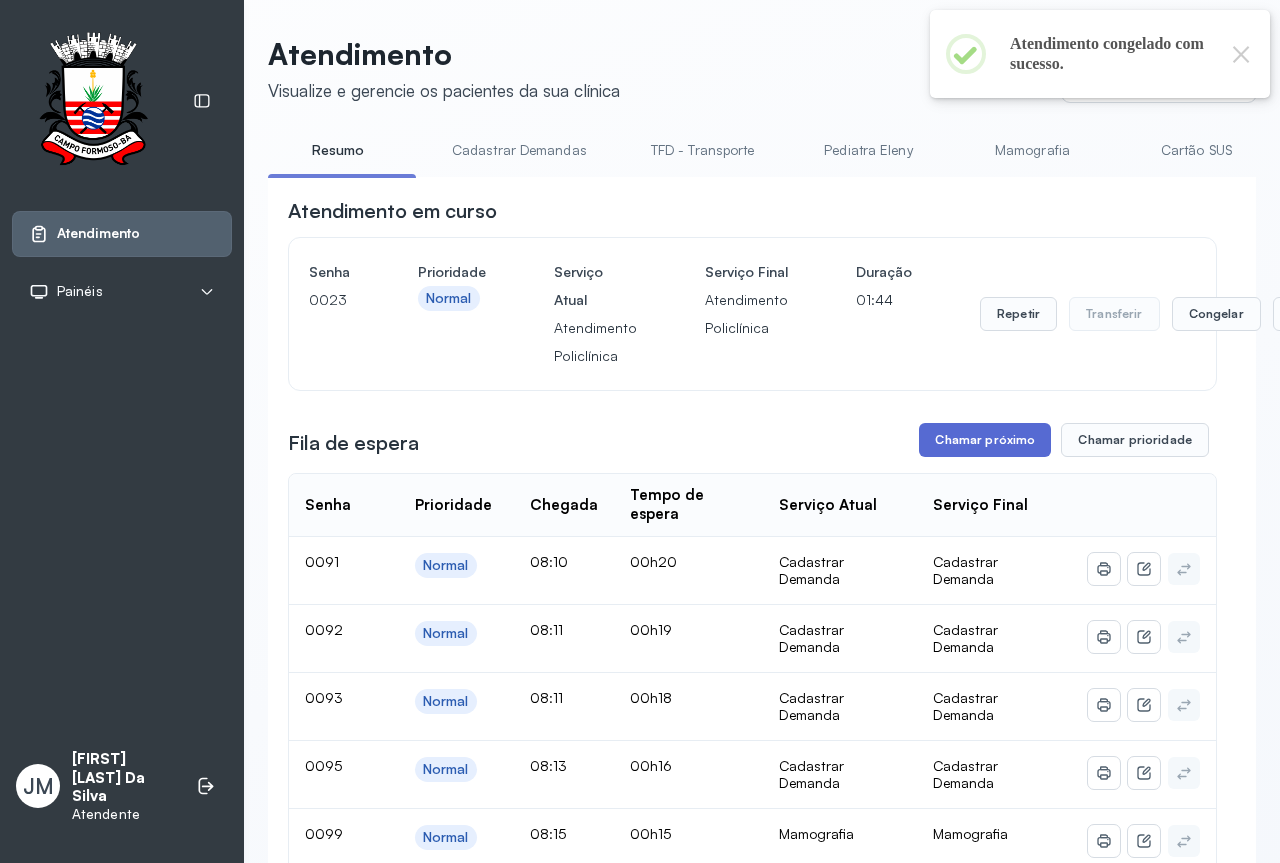 click on "Chamar próximo" at bounding box center (985, 440) 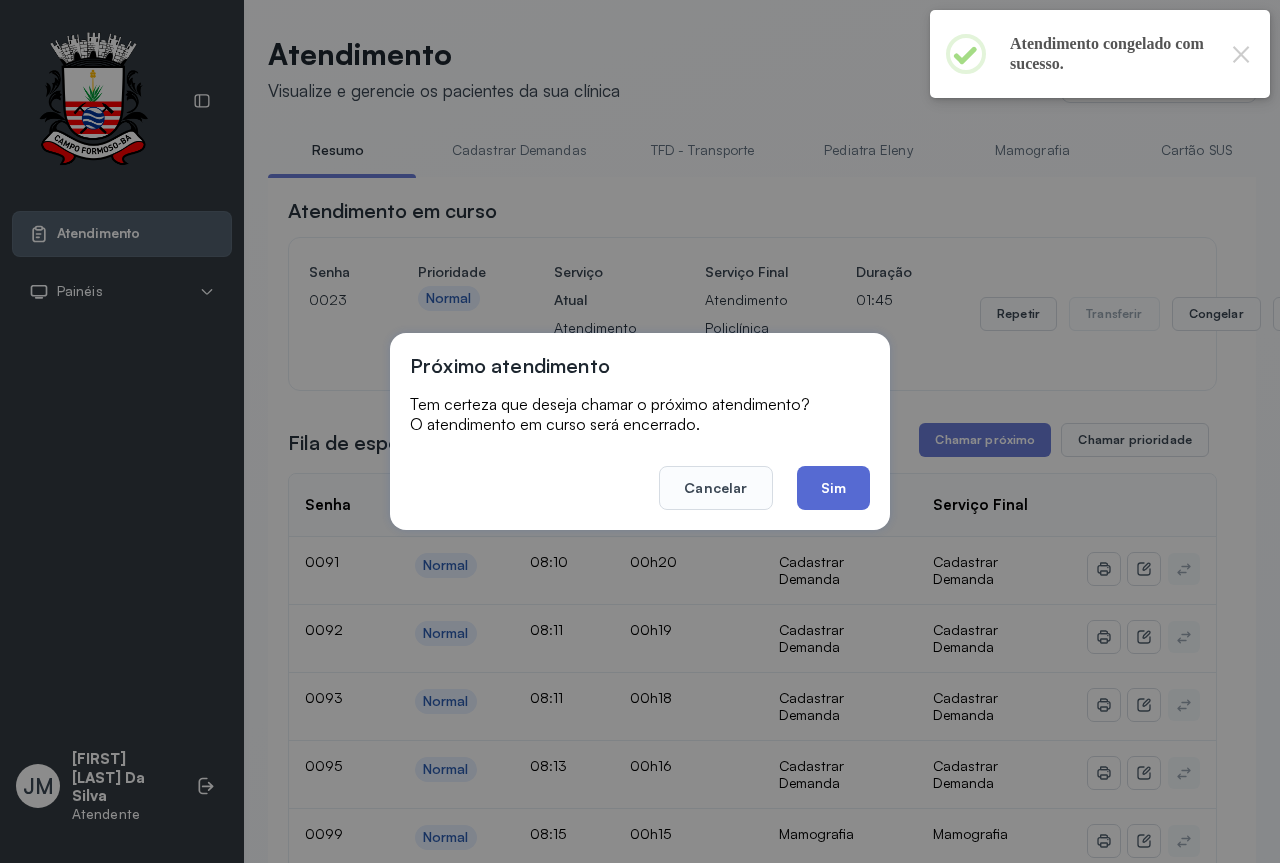 click on "Sim" 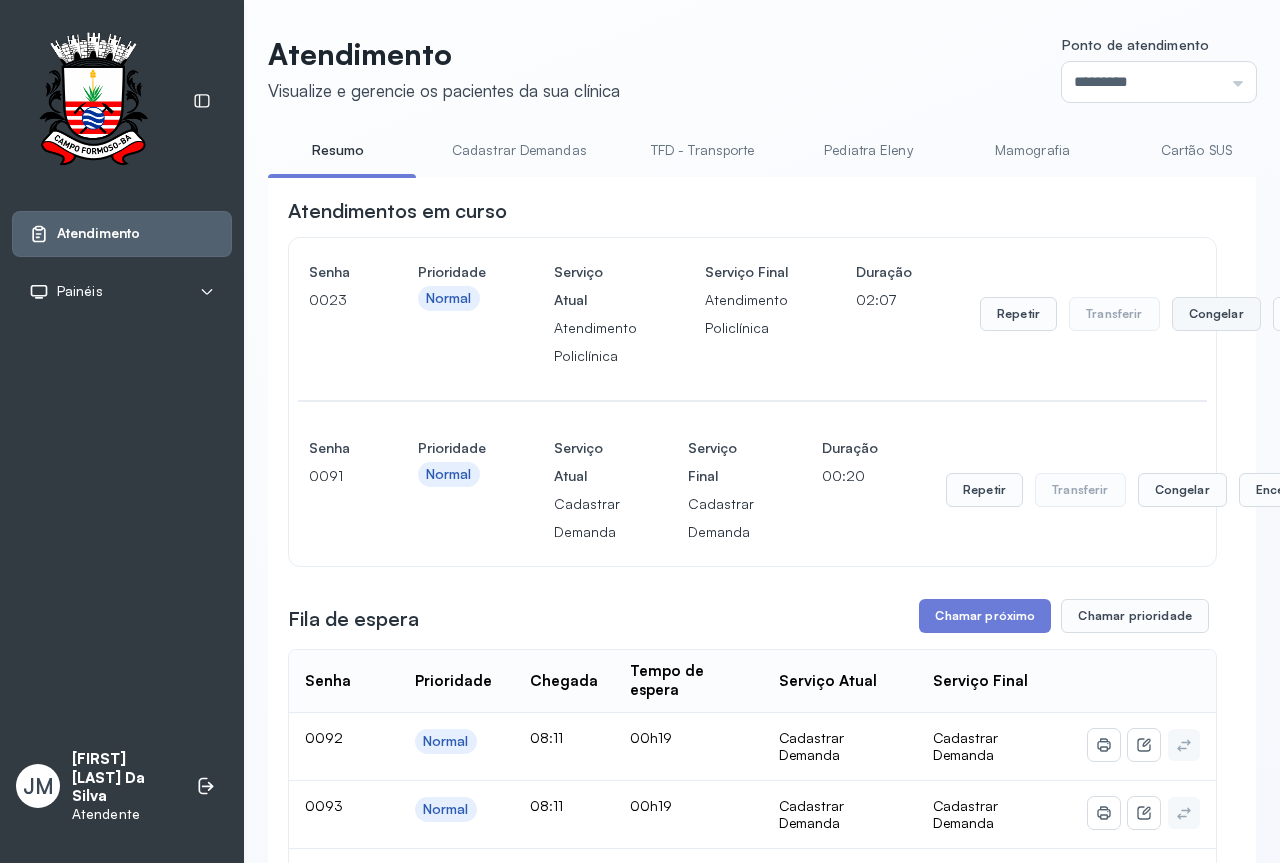 click on "Congelar" at bounding box center [1216, 314] 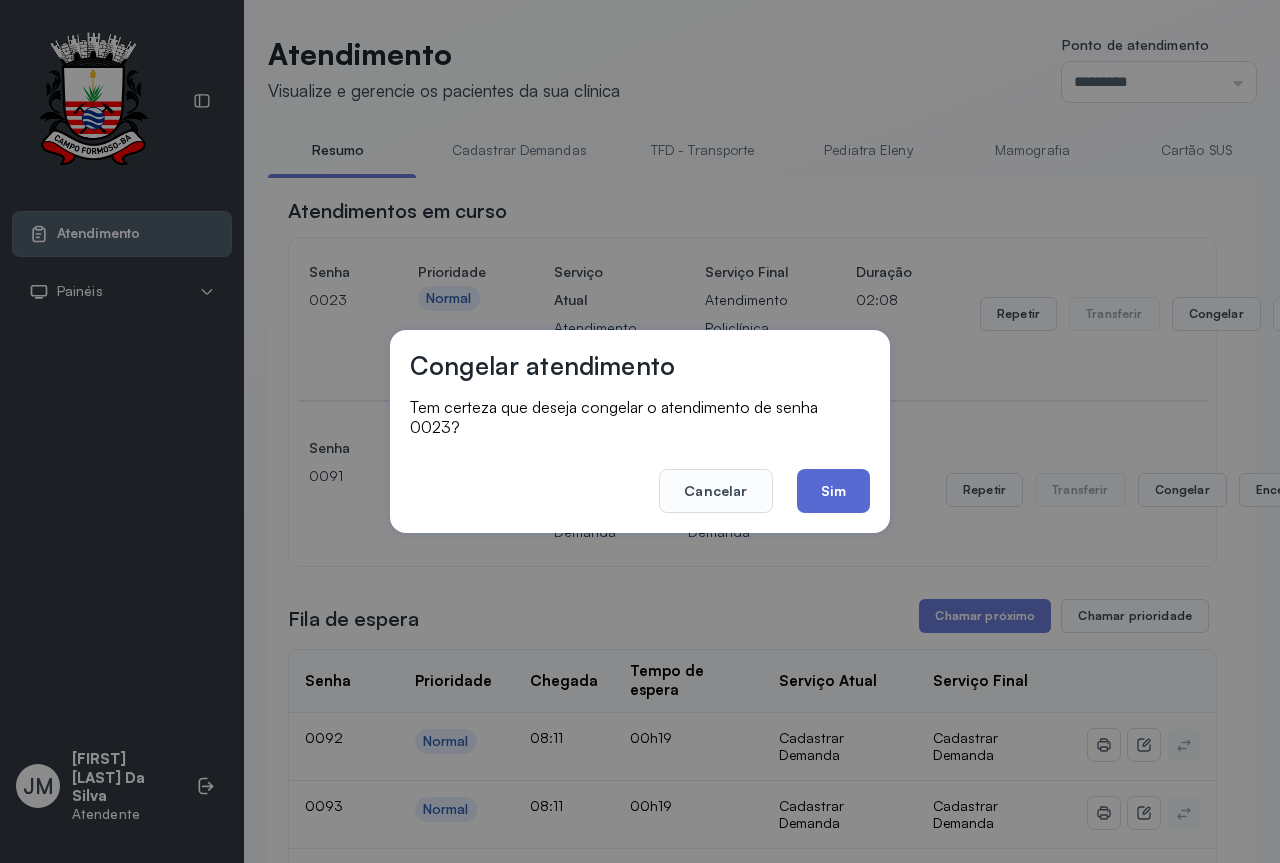 click on "Sim" 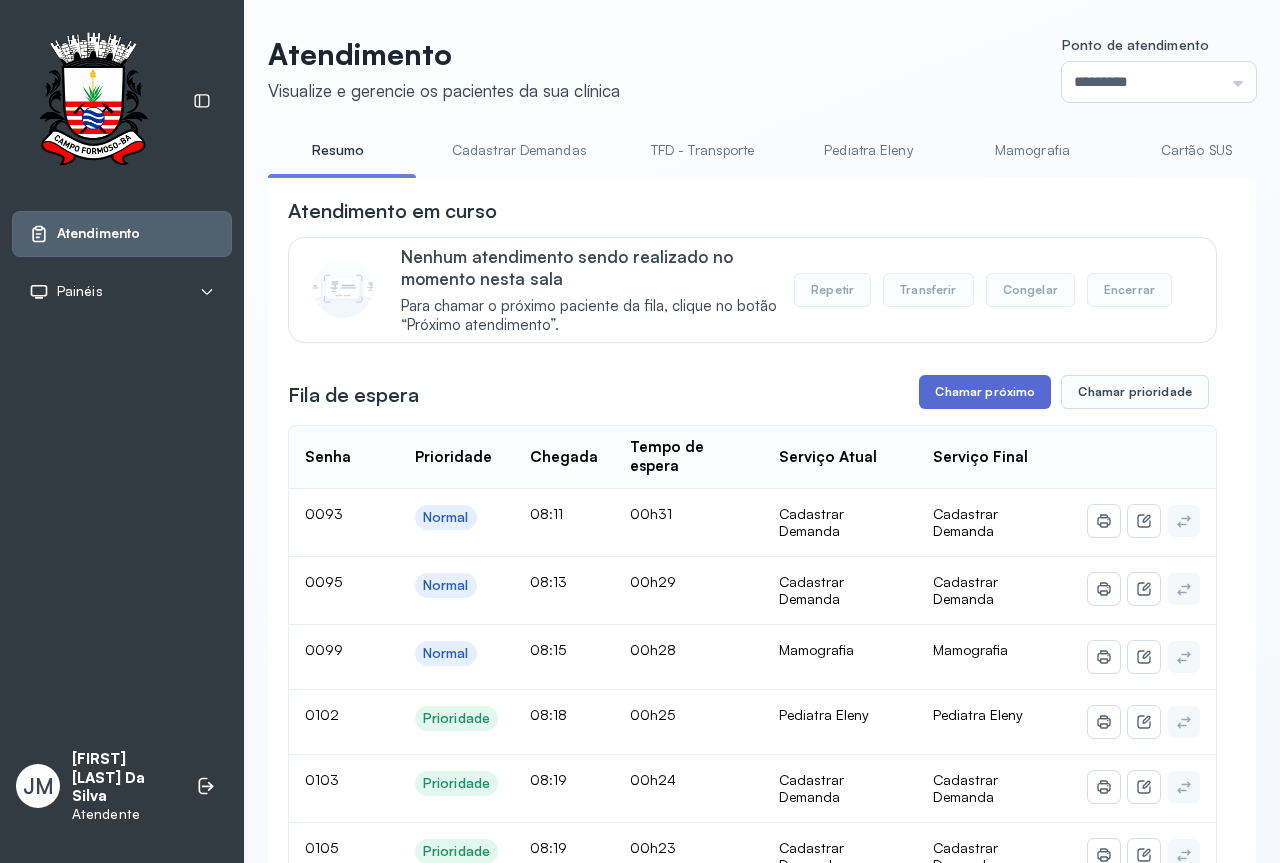click on "Chamar próximo" at bounding box center (985, 392) 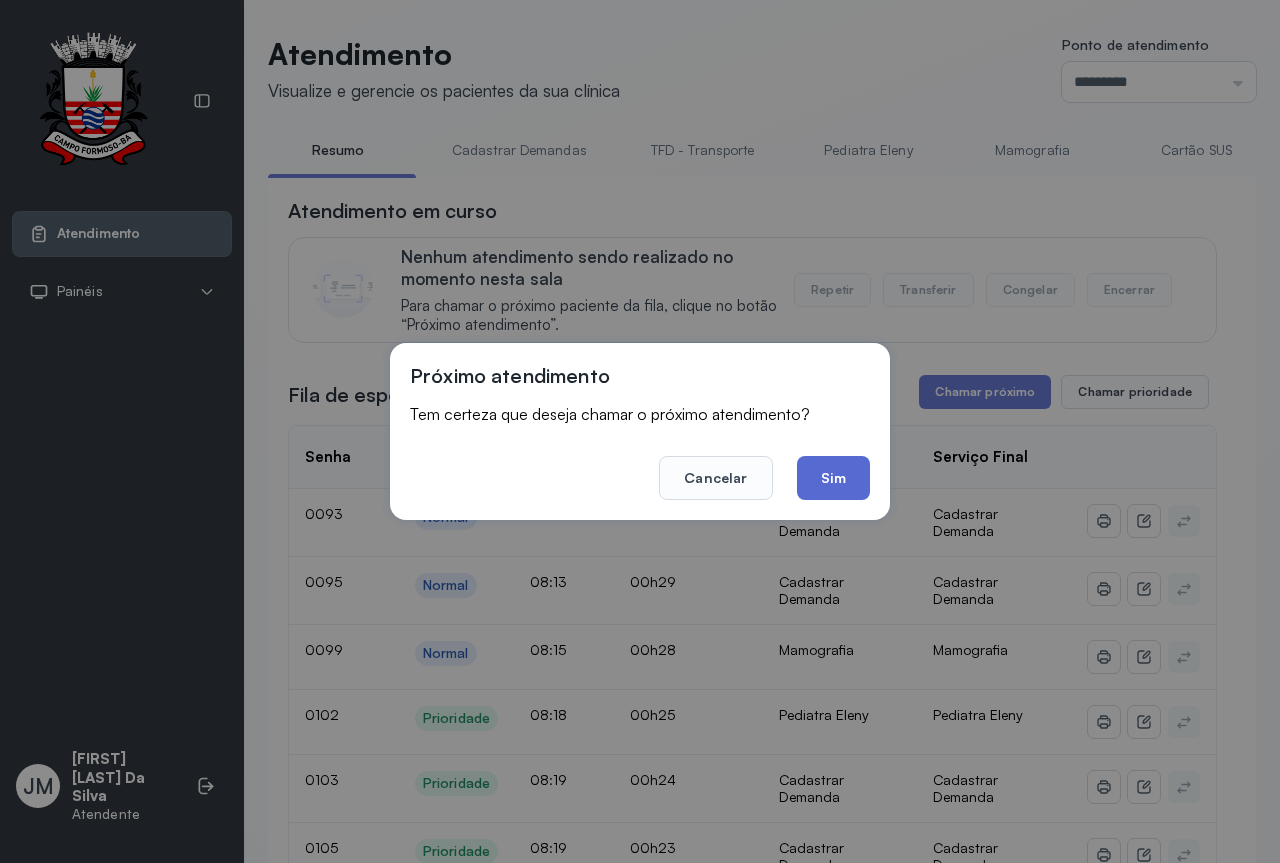 click on "Sim" 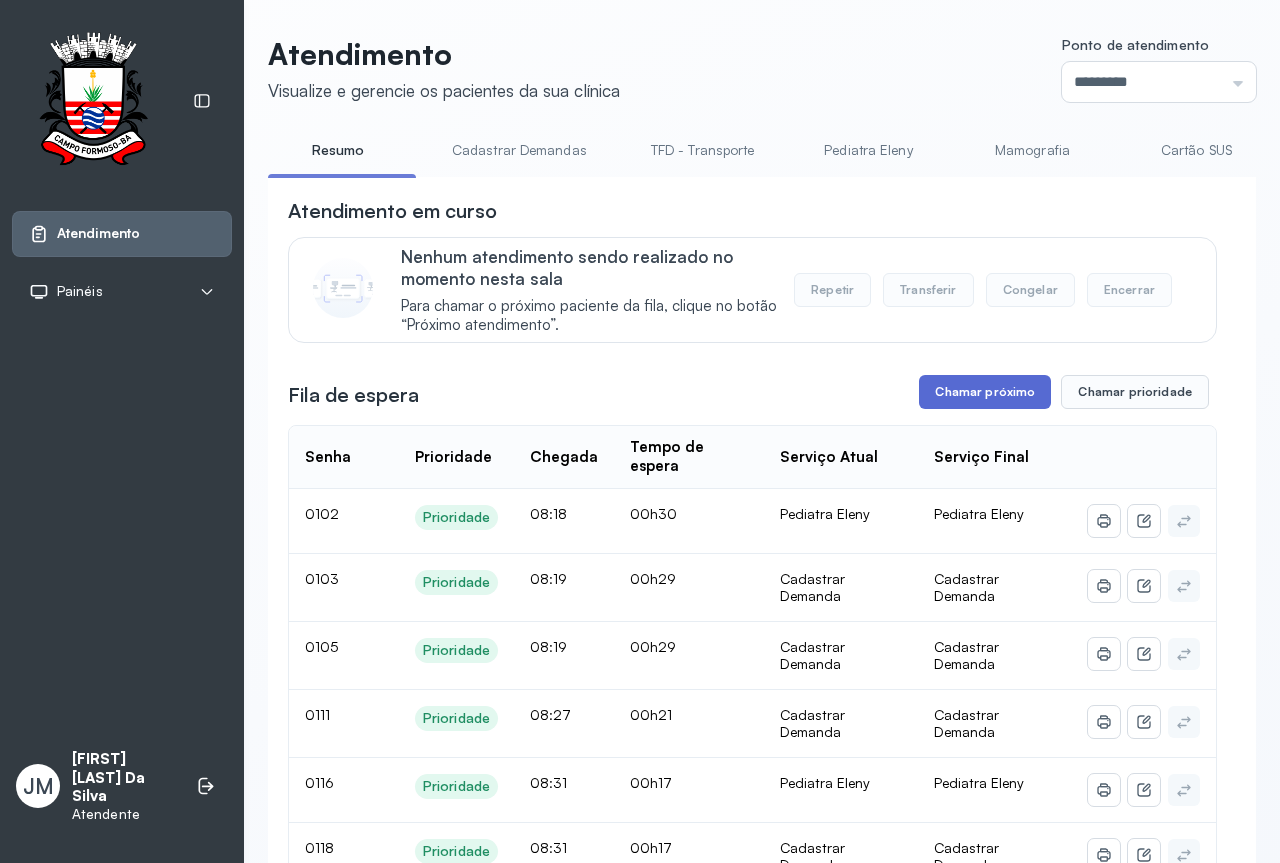 click on "Chamar próximo" at bounding box center [985, 392] 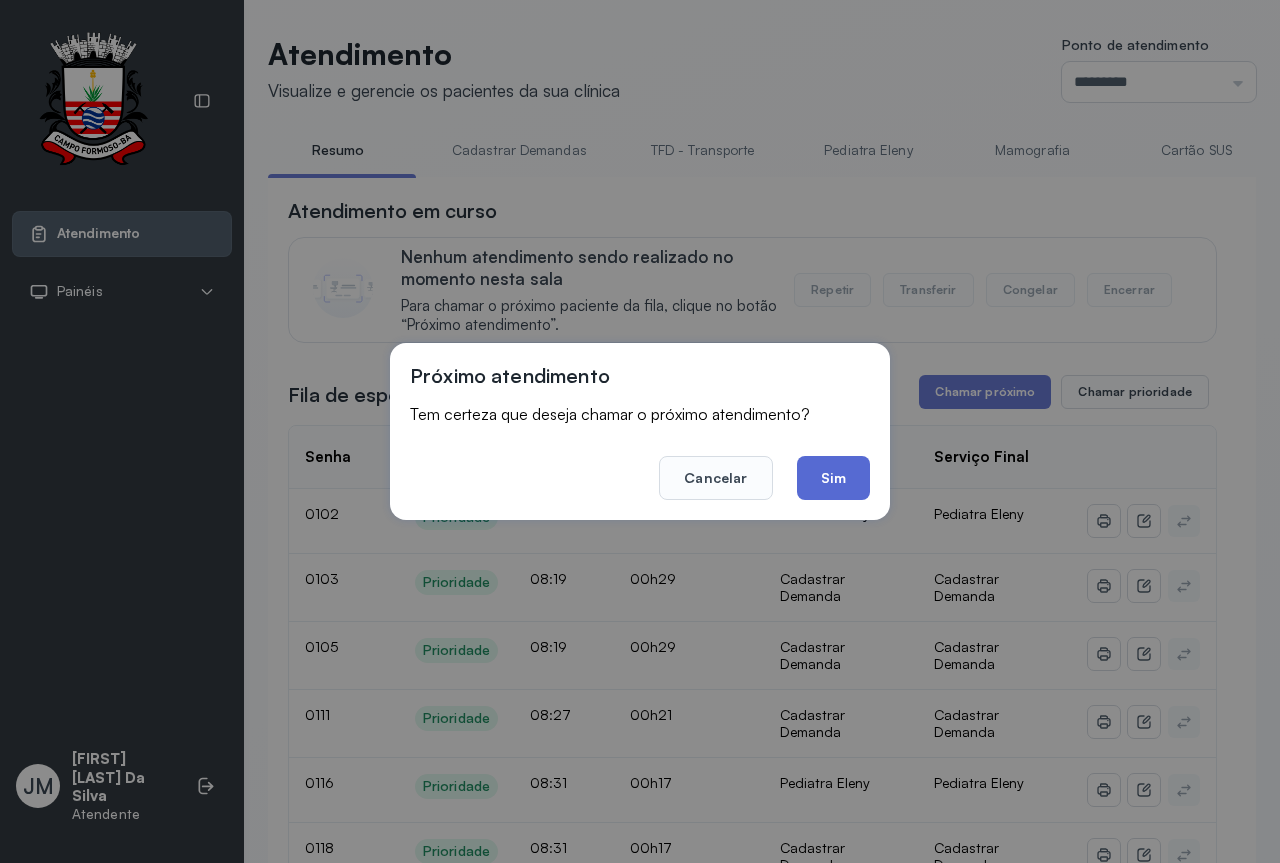 click on "Sim" 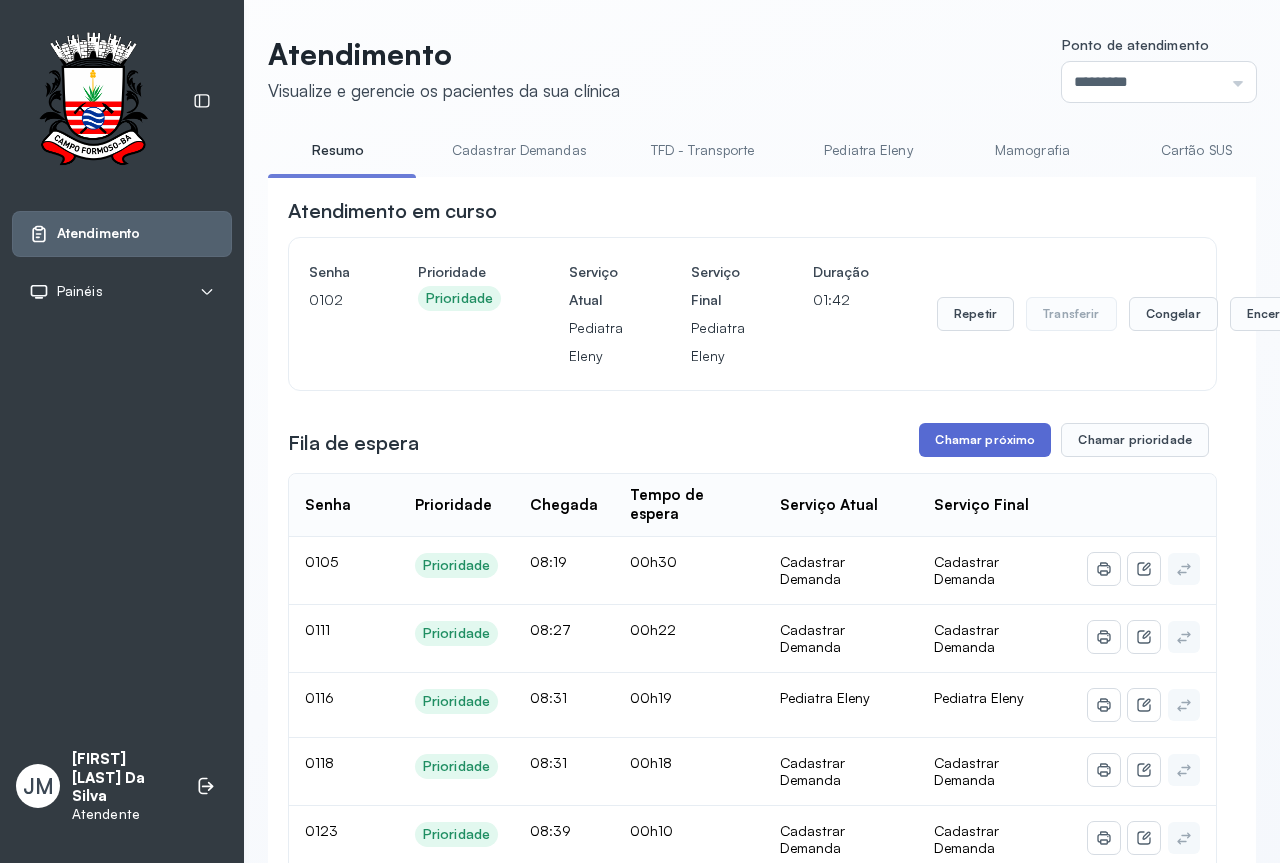 click on "Chamar próximo" at bounding box center [985, 440] 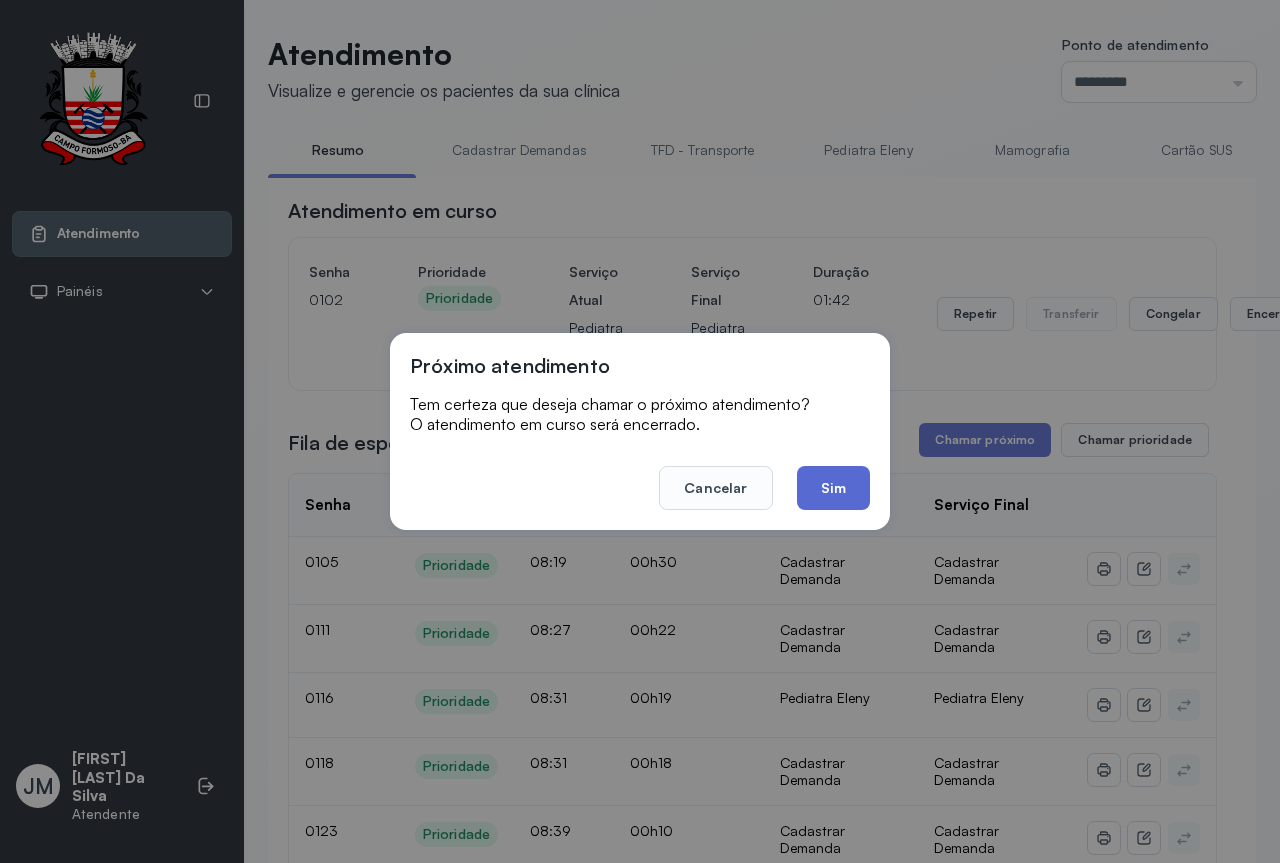 click on "Sim" 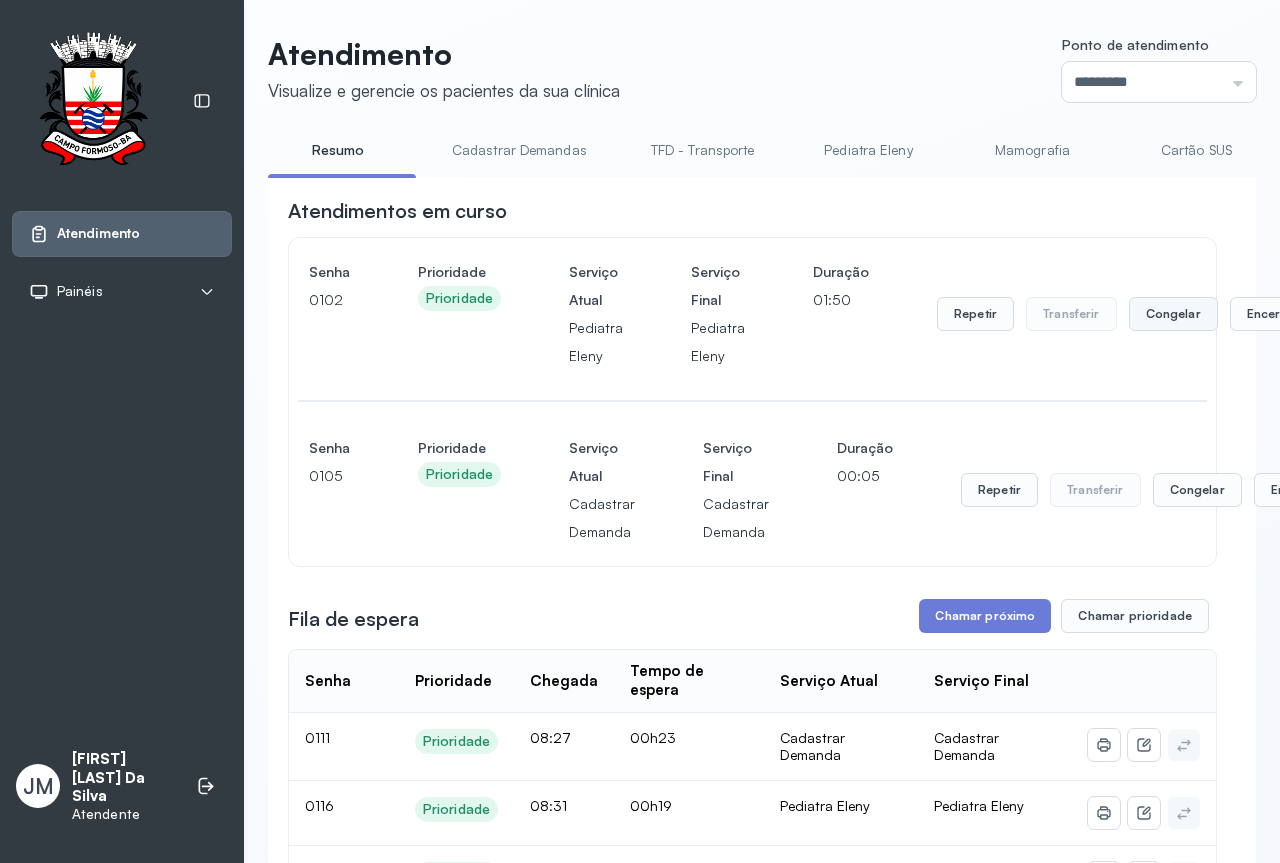 click on "Congelar" at bounding box center (1173, 314) 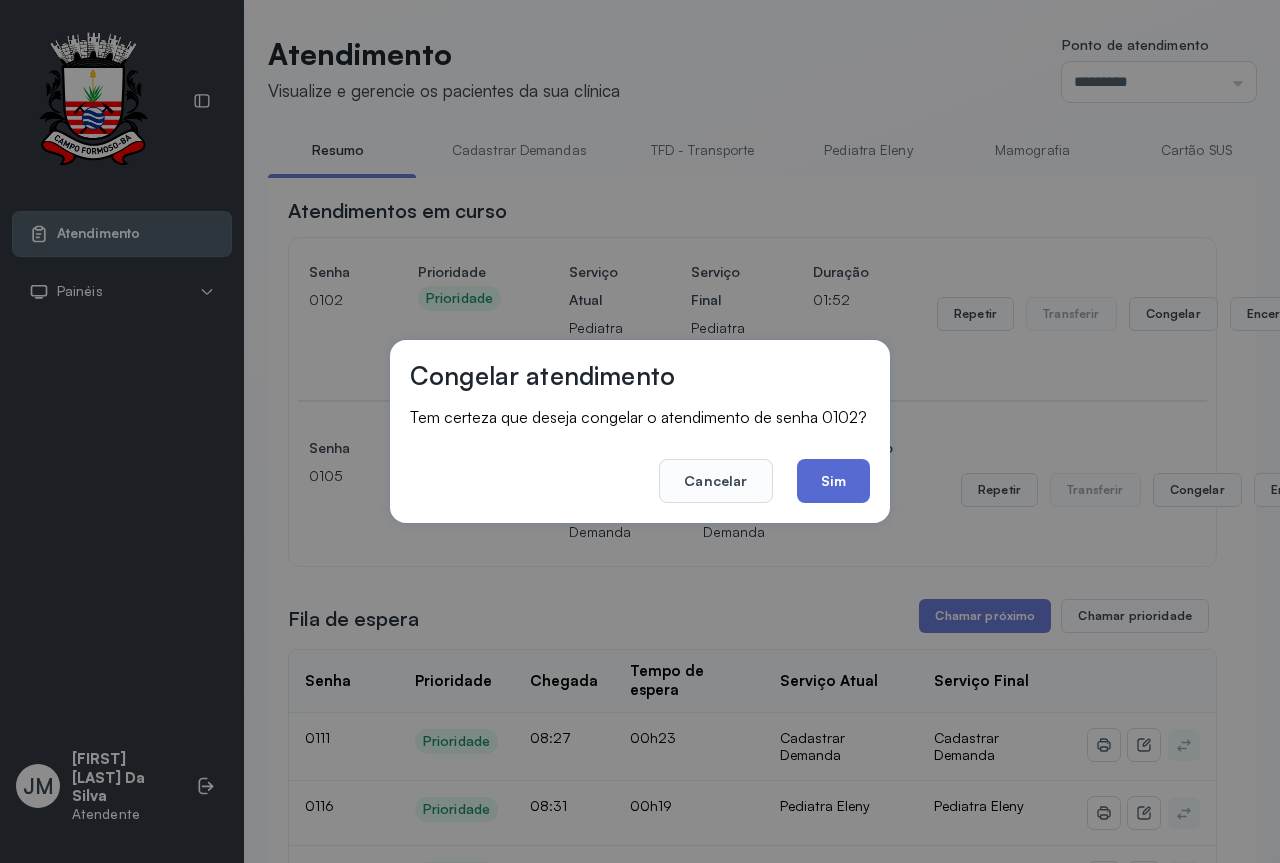 click on "Sim" 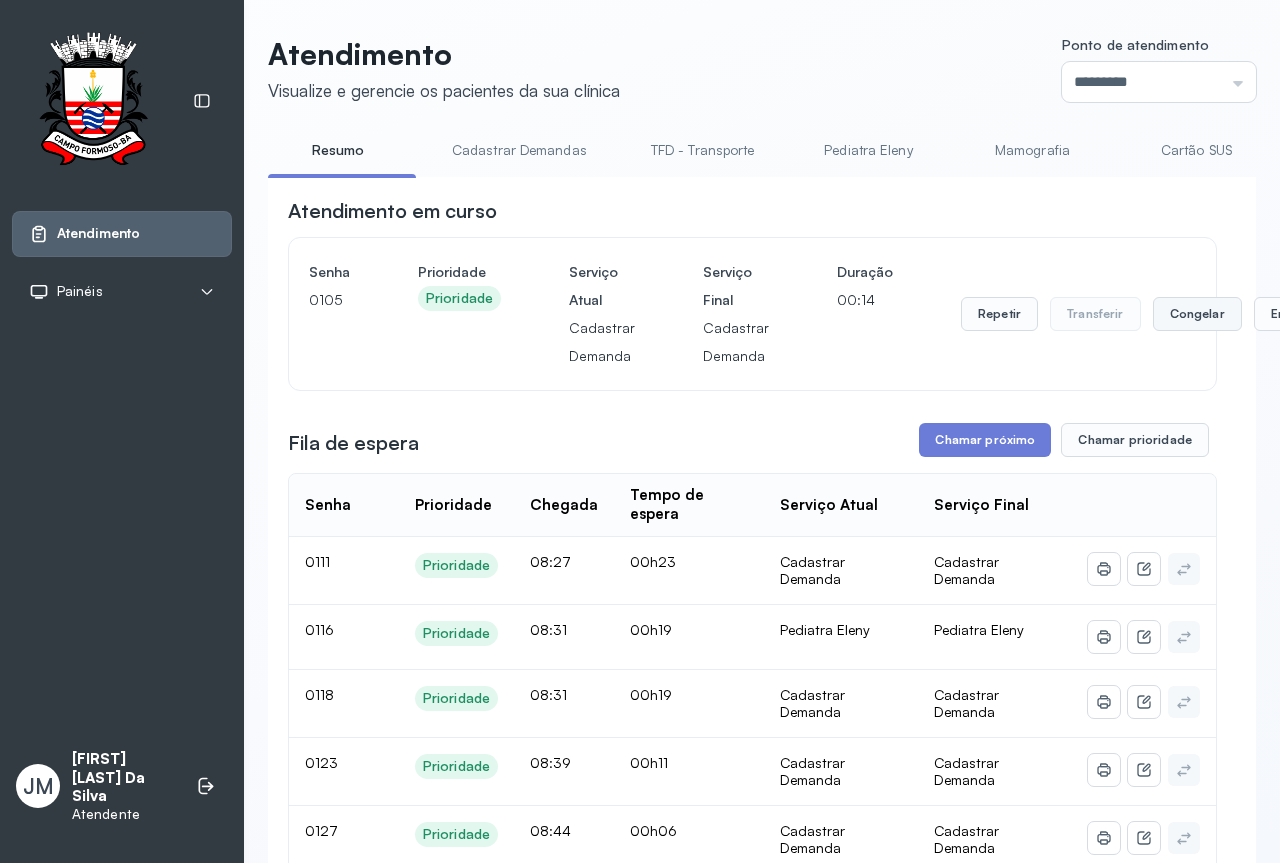 click on "Congelar" at bounding box center [1197, 314] 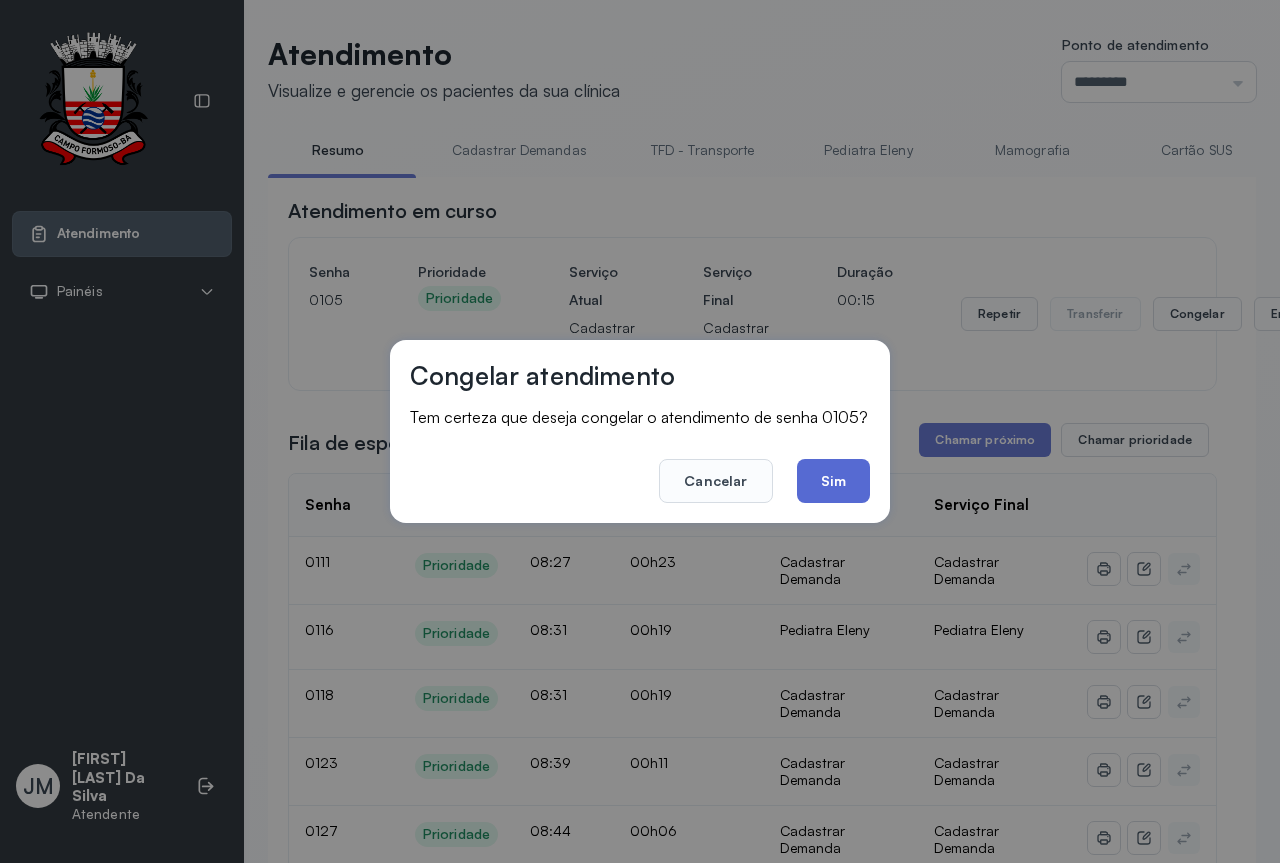 click on "Sim" 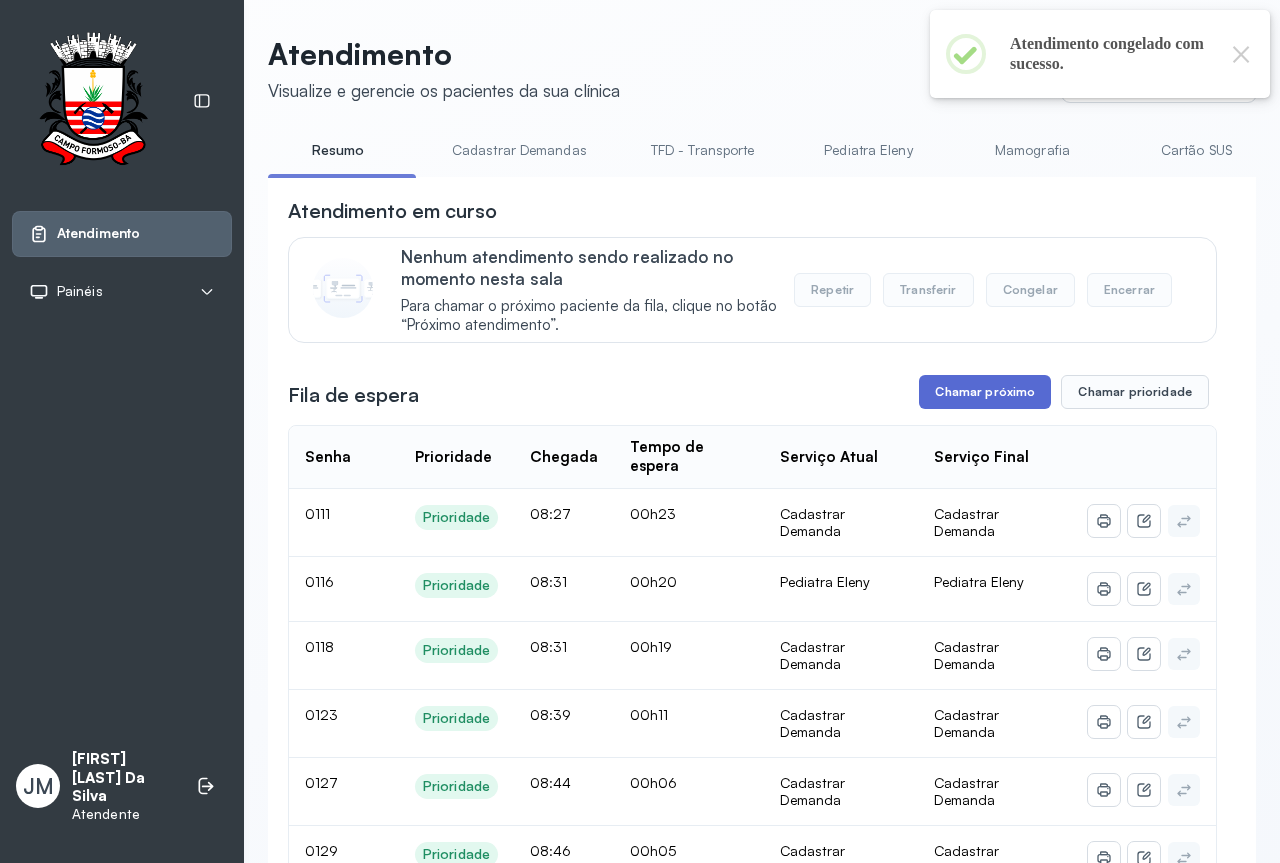 click on "Chamar próximo" at bounding box center [985, 392] 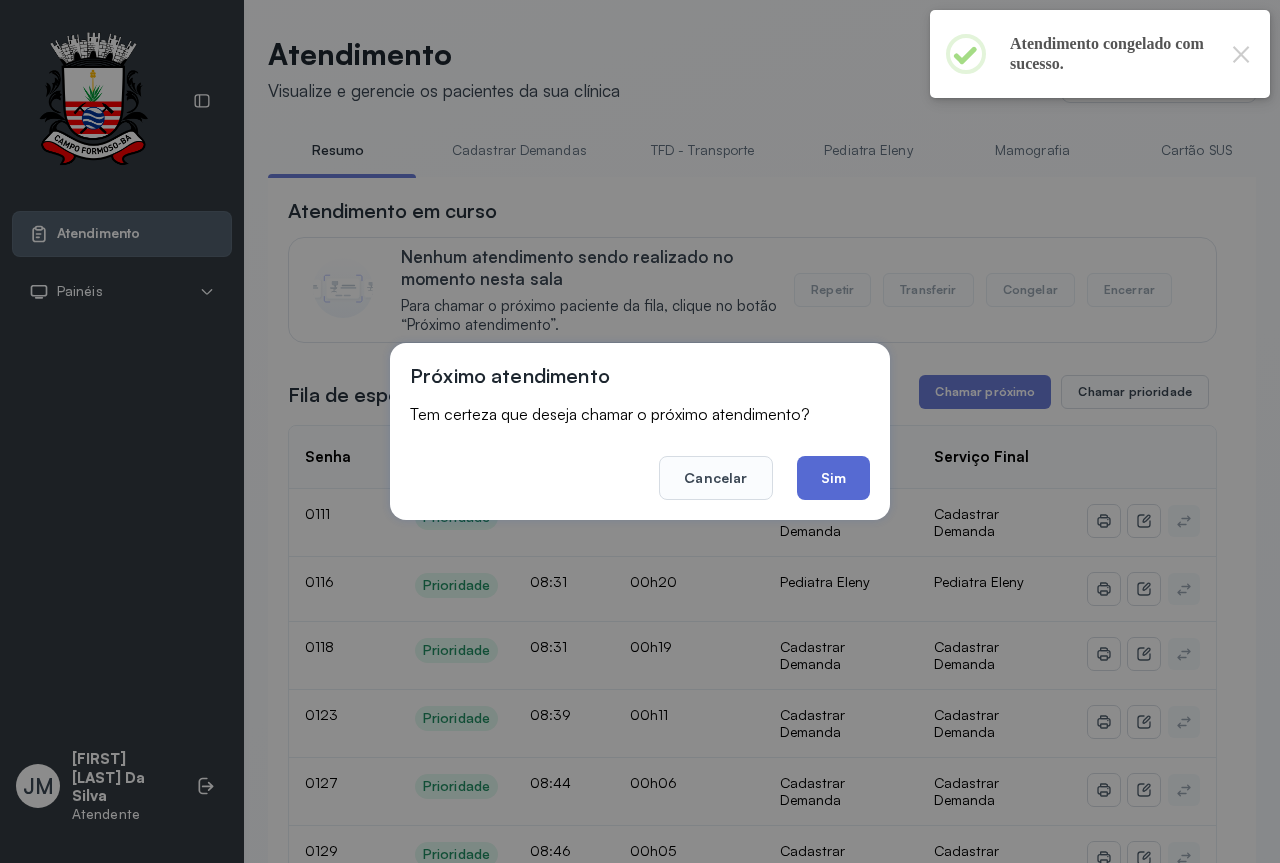 click on "Sim" 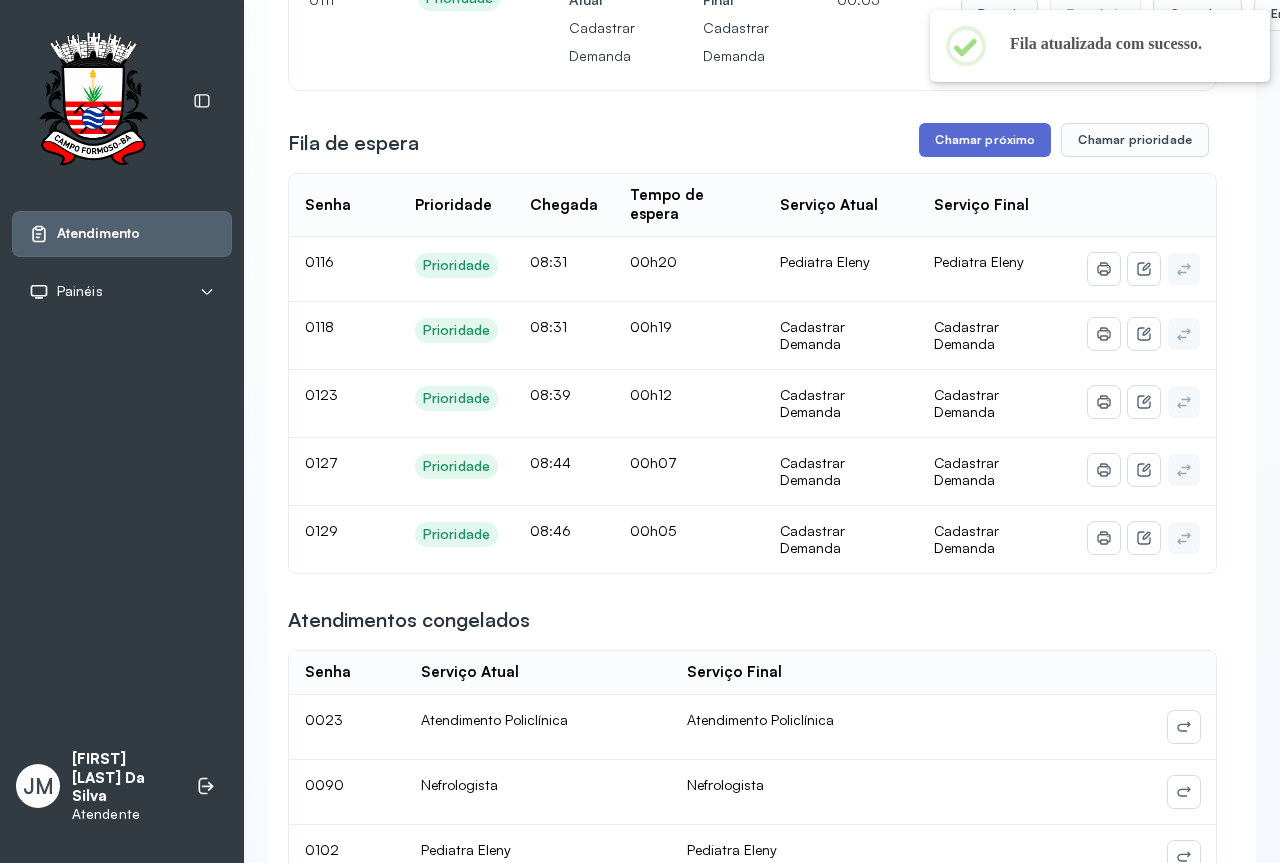 scroll, scrollTop: 0, scrollLeft: 0, axis: both 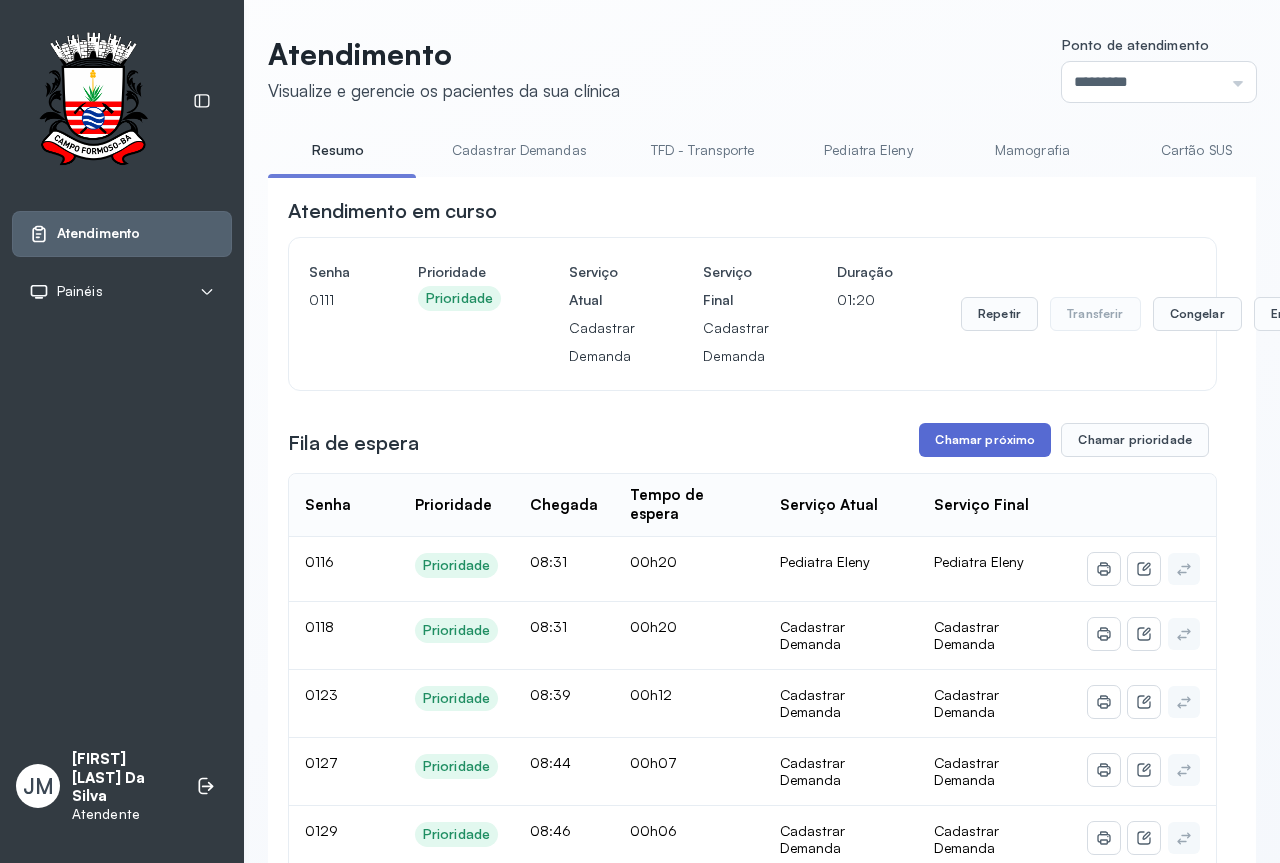 click on "Chamar próximo" at bounding box center (985, 440) 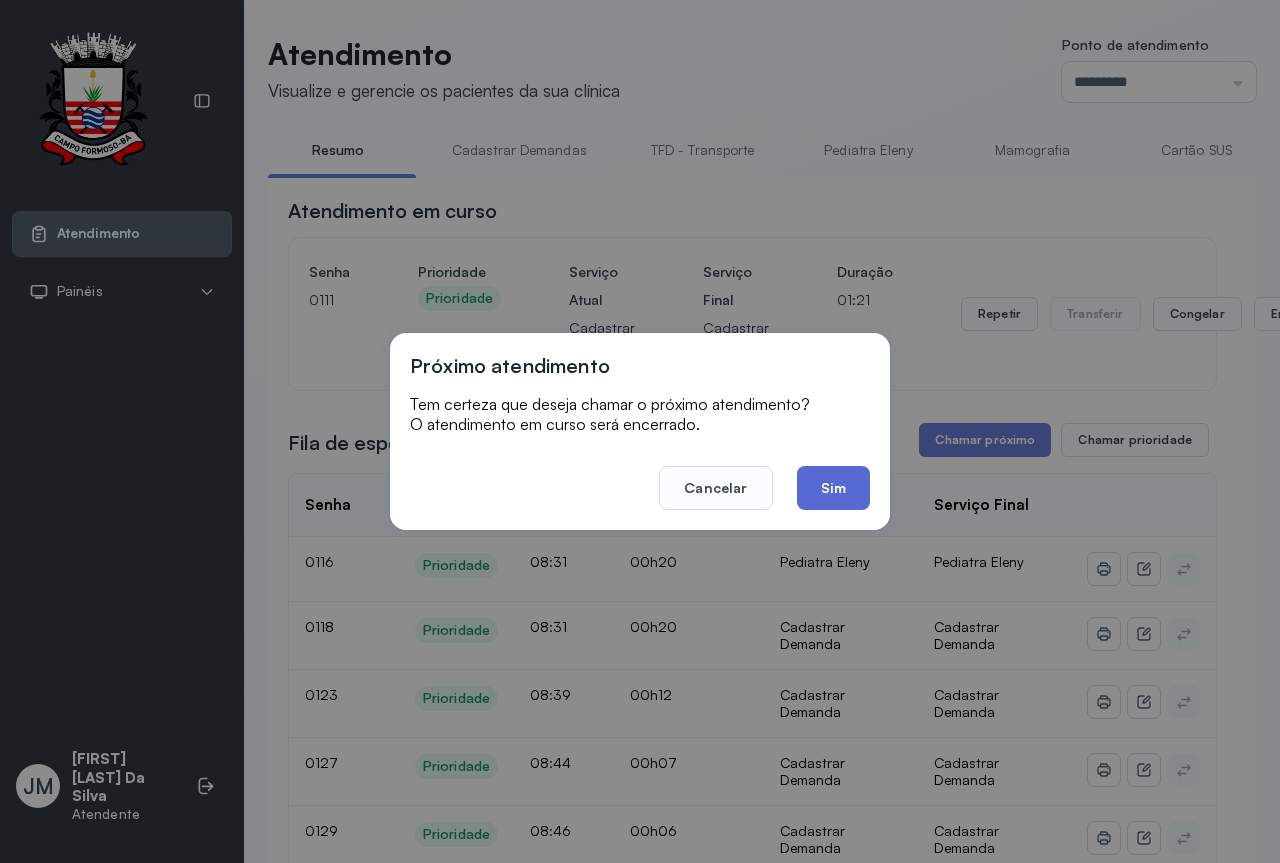 click on "Sim" 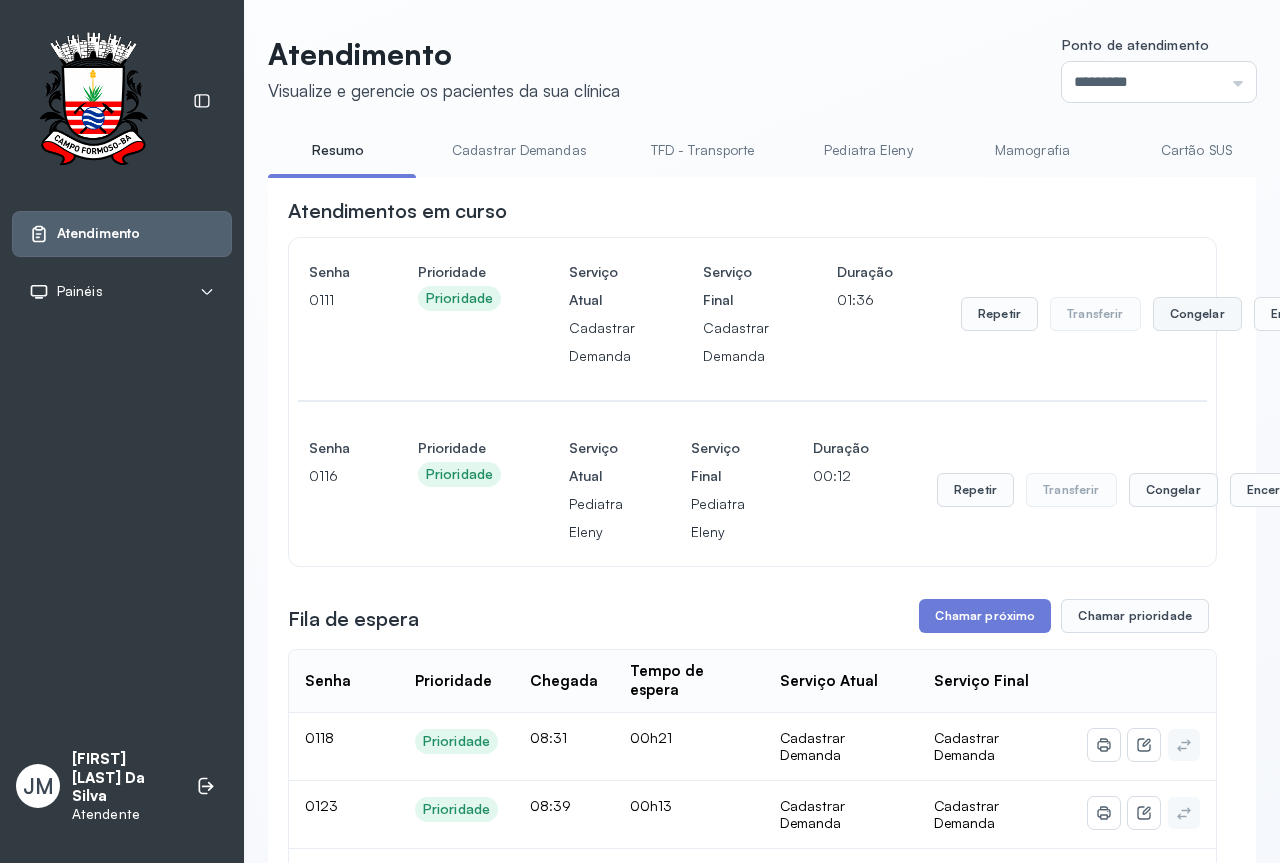 click on "Congelar" at bounding box center (1197, 314) 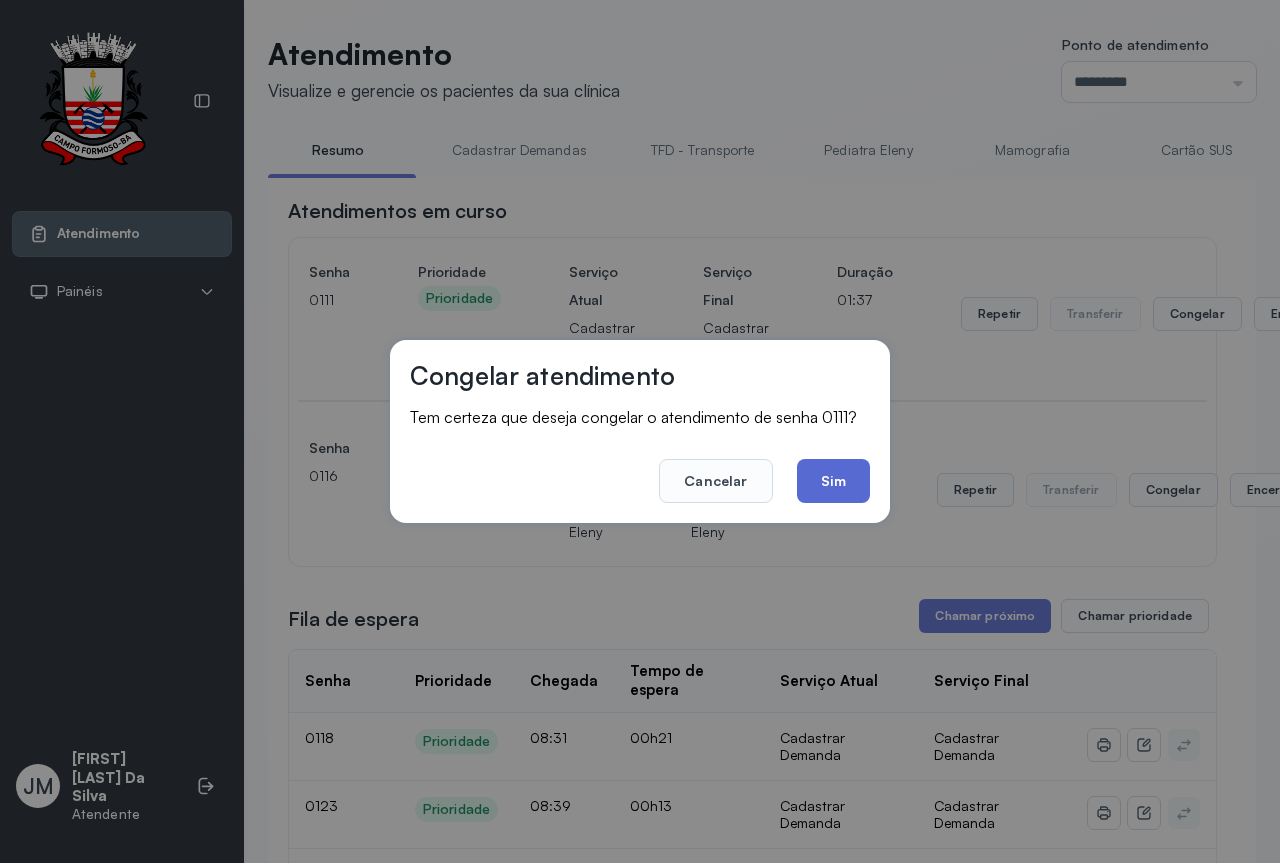click on "Sim" 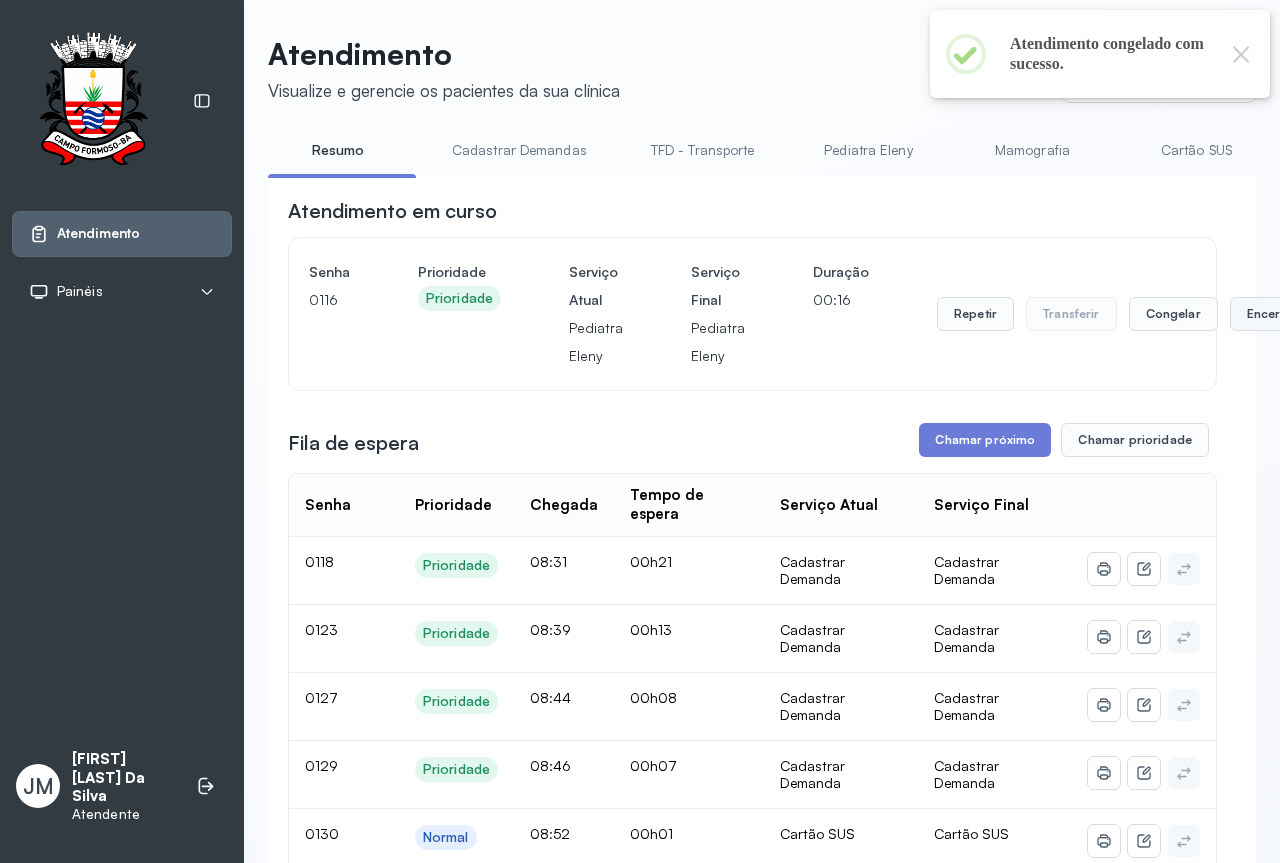 click on "Encerrar" at bounding box center (1272, 314) 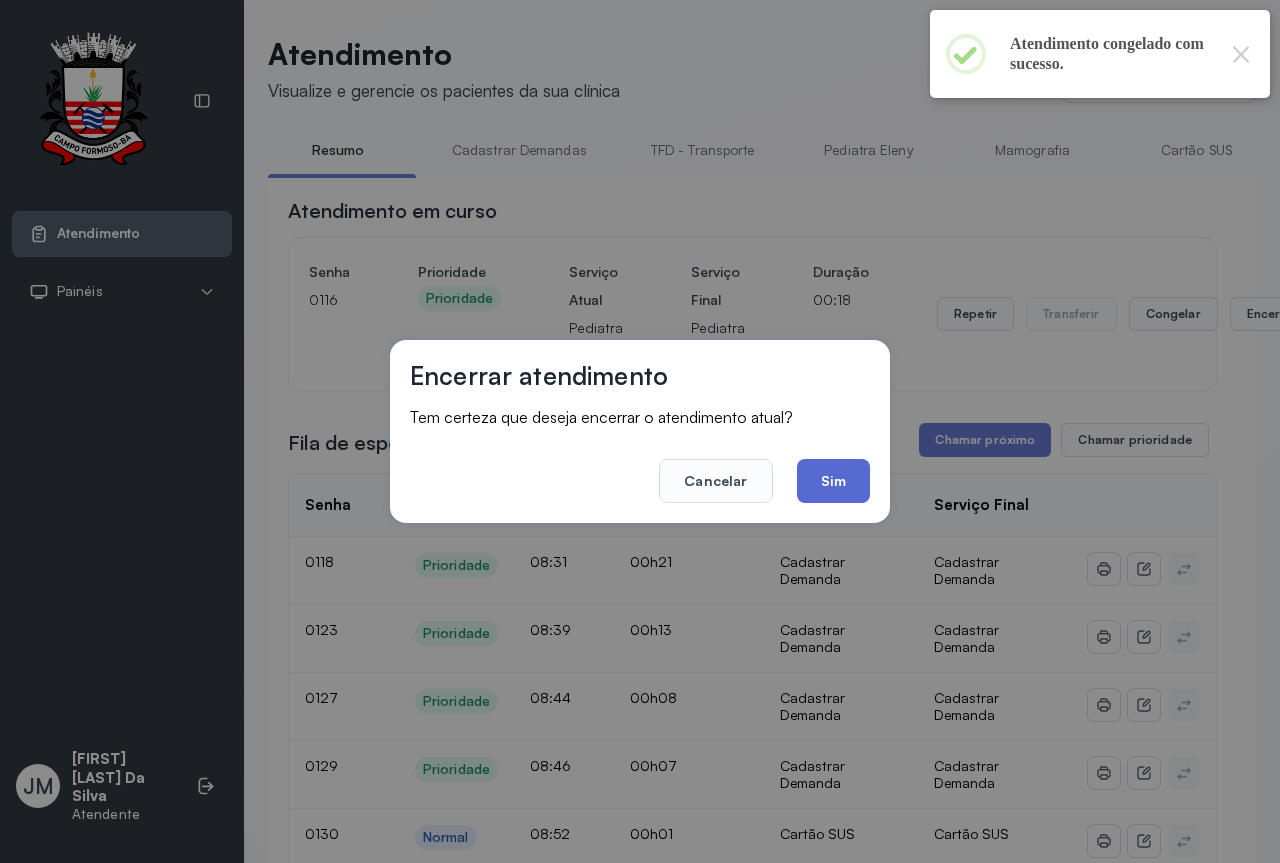 drag, startPoint x: 847, startPoint y: 486, endPoint x: 884, endPoint y: 475, distance: 38.600517 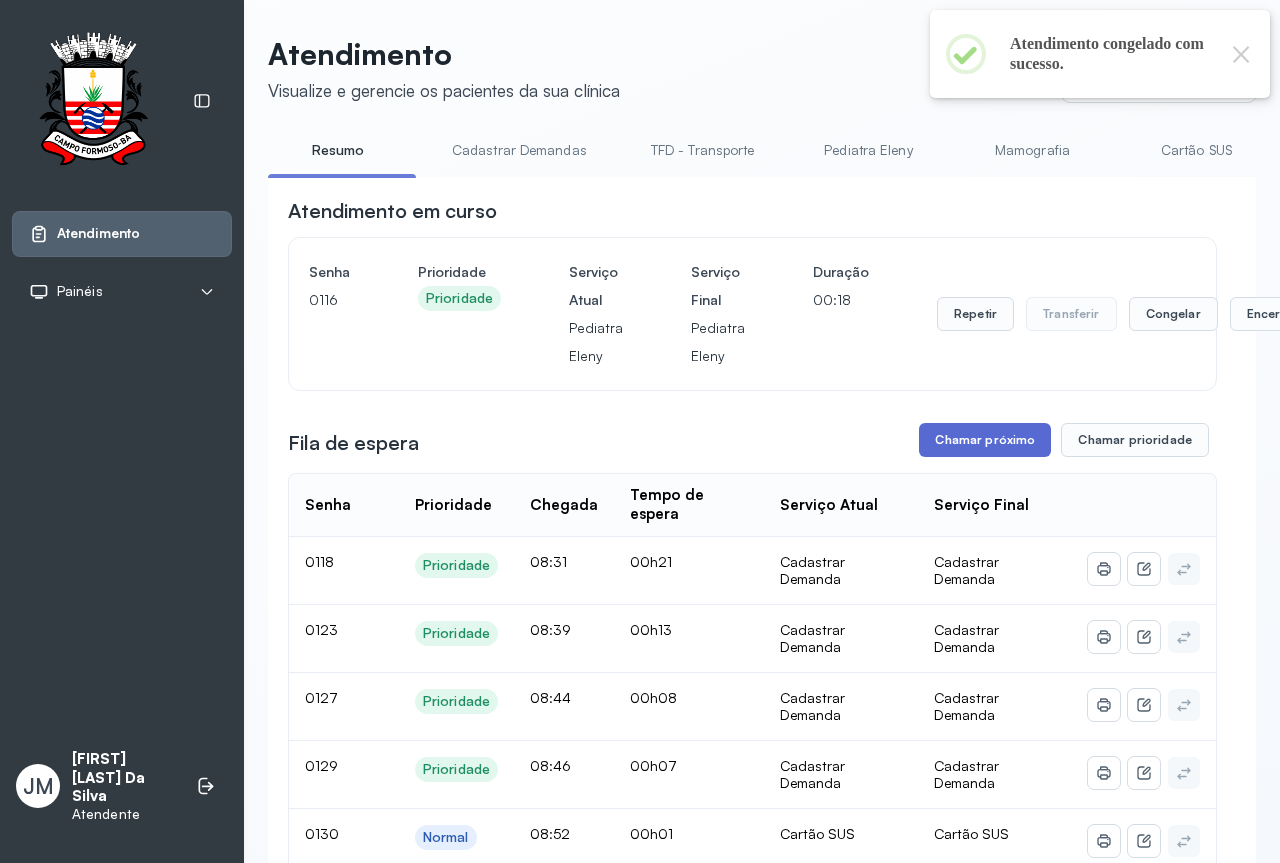 click on "Chamar próximo" at bounding box center (985, 440) 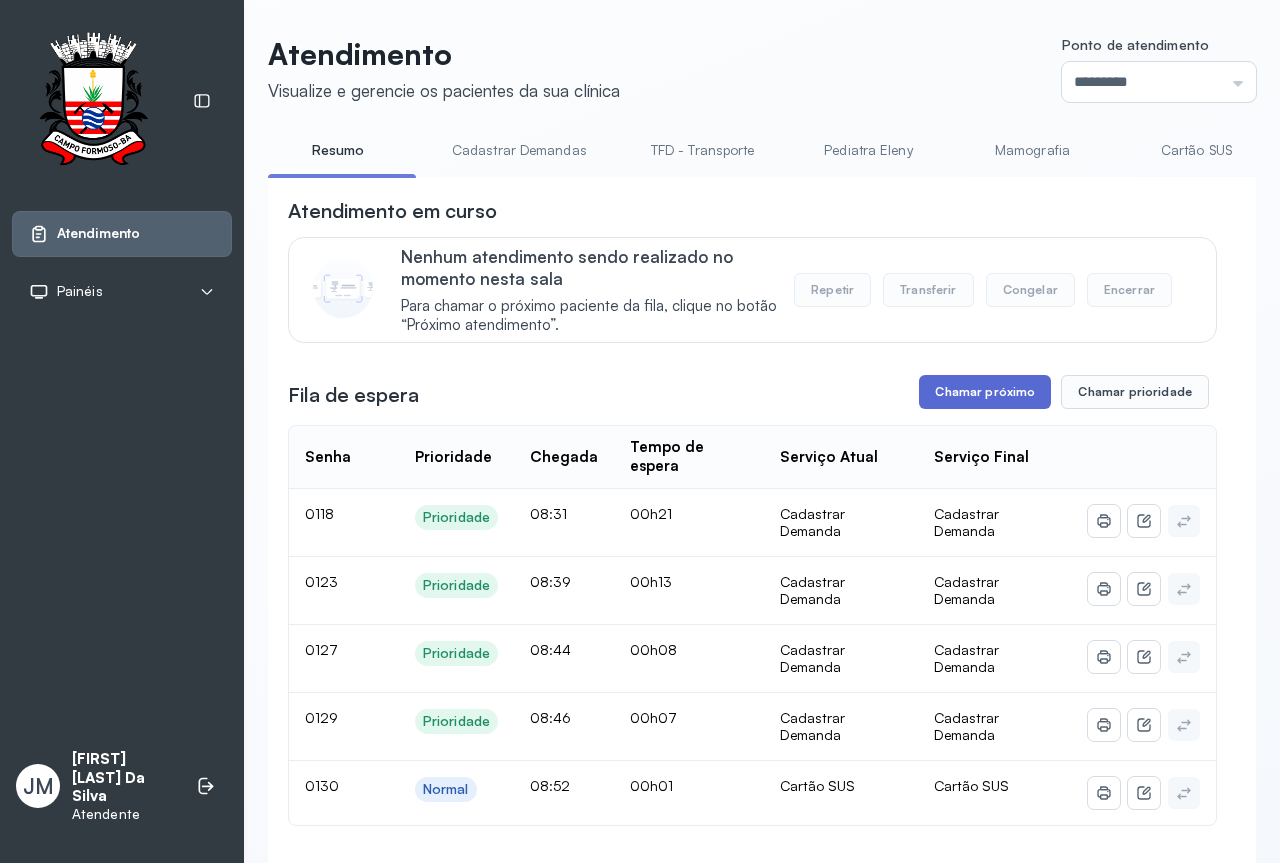 click on "Chamar próximo" at bounding box center (985, 392) 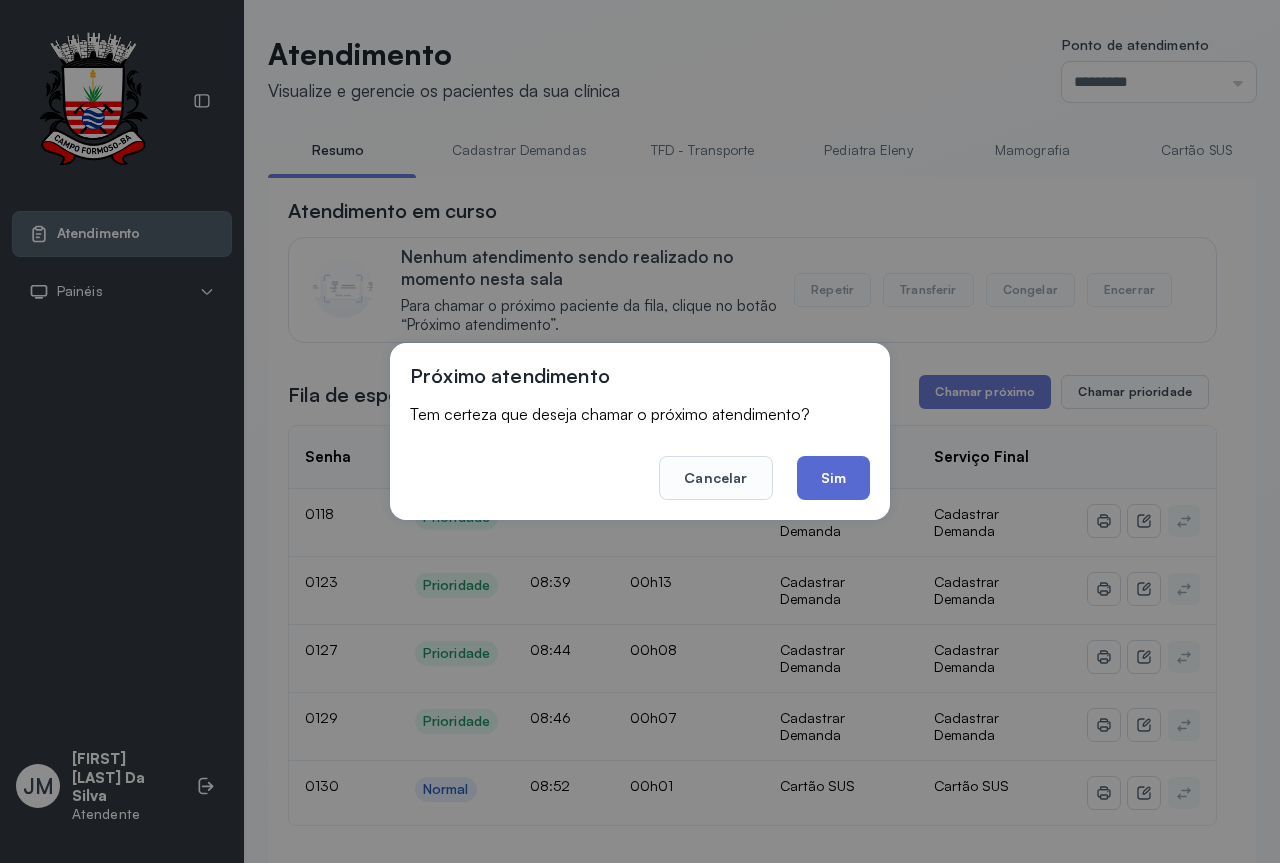 click on "Sim" 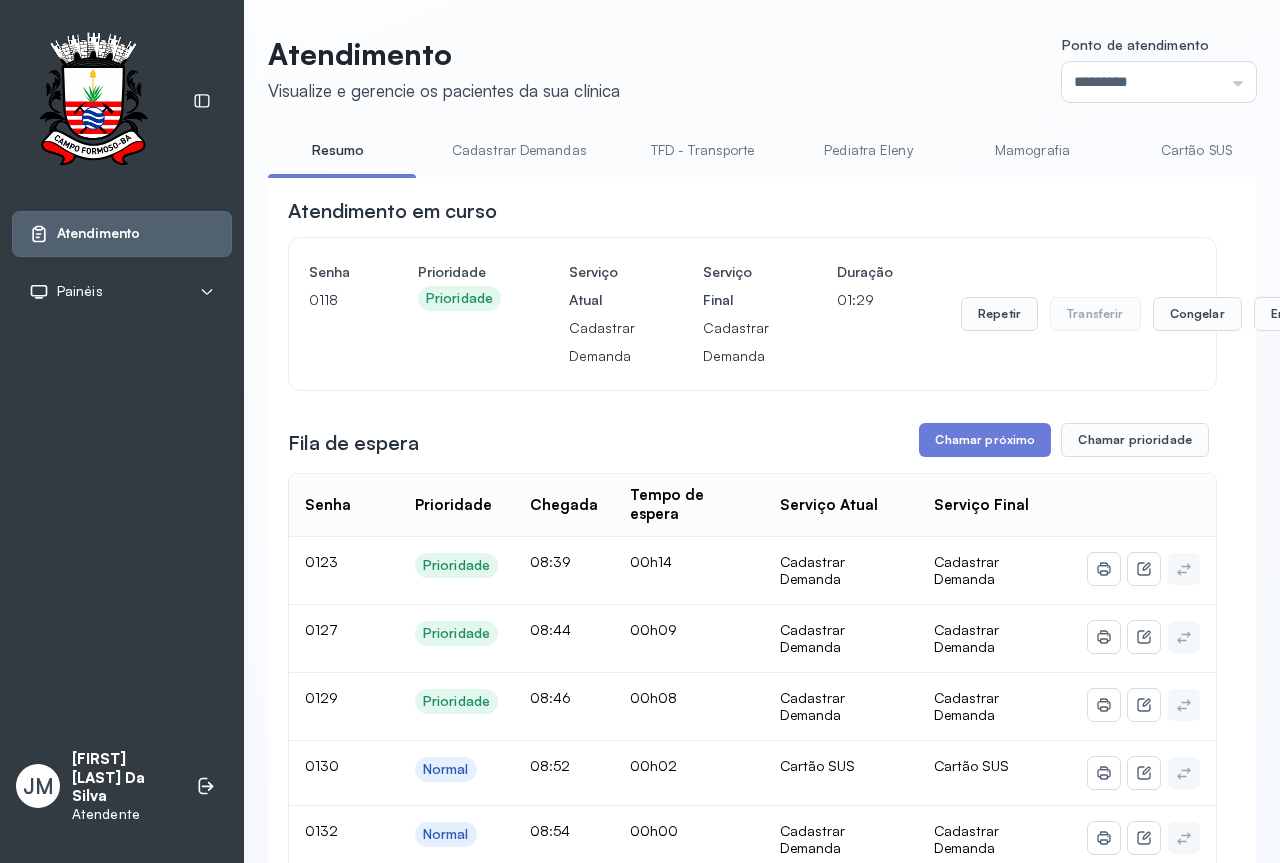 click on "**********" at bounding box center [752, 910] 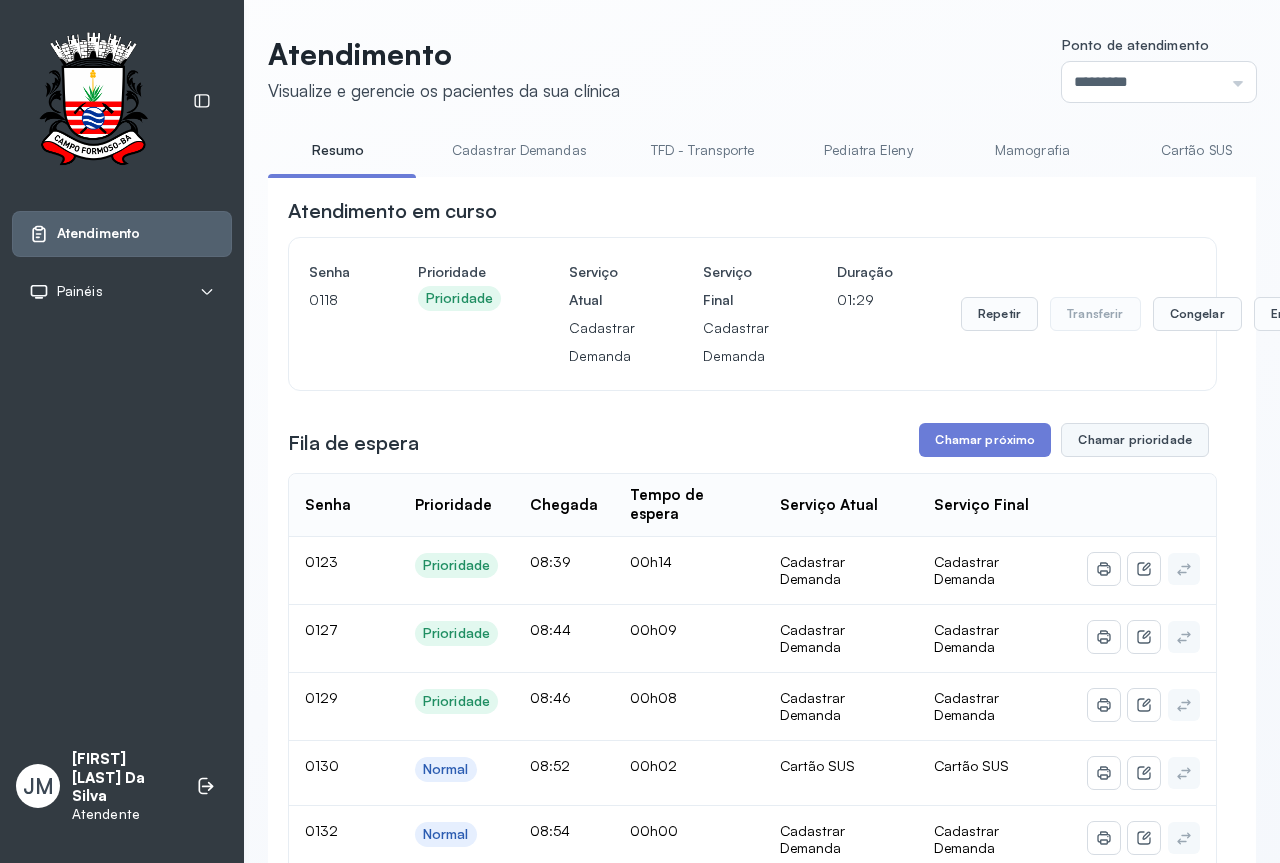 click on "Chamar prioridade" at bounding box center [1135, 440] 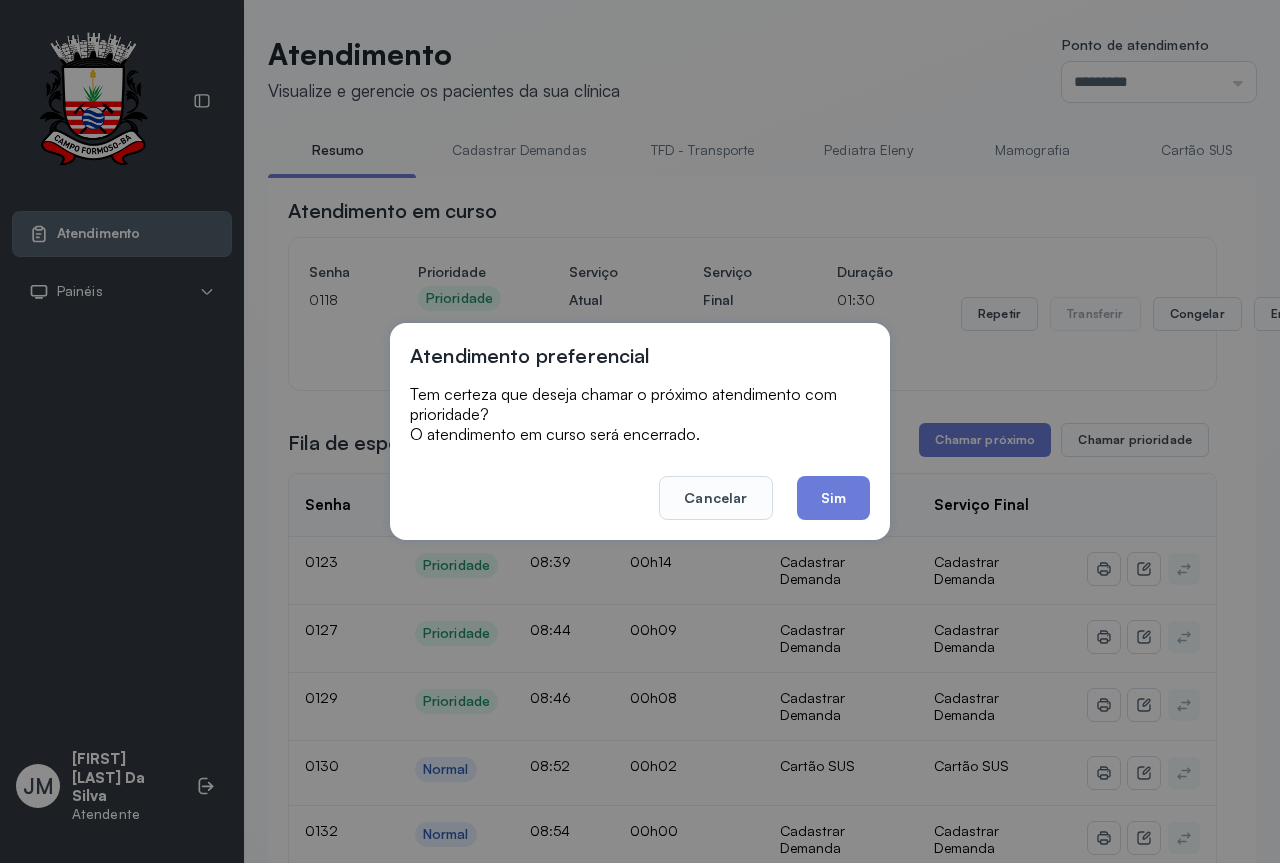 drag, startPoint x: 851, startPoint y: 488, endPoint x: 917, endPoint y: 468, distance: 68.96376 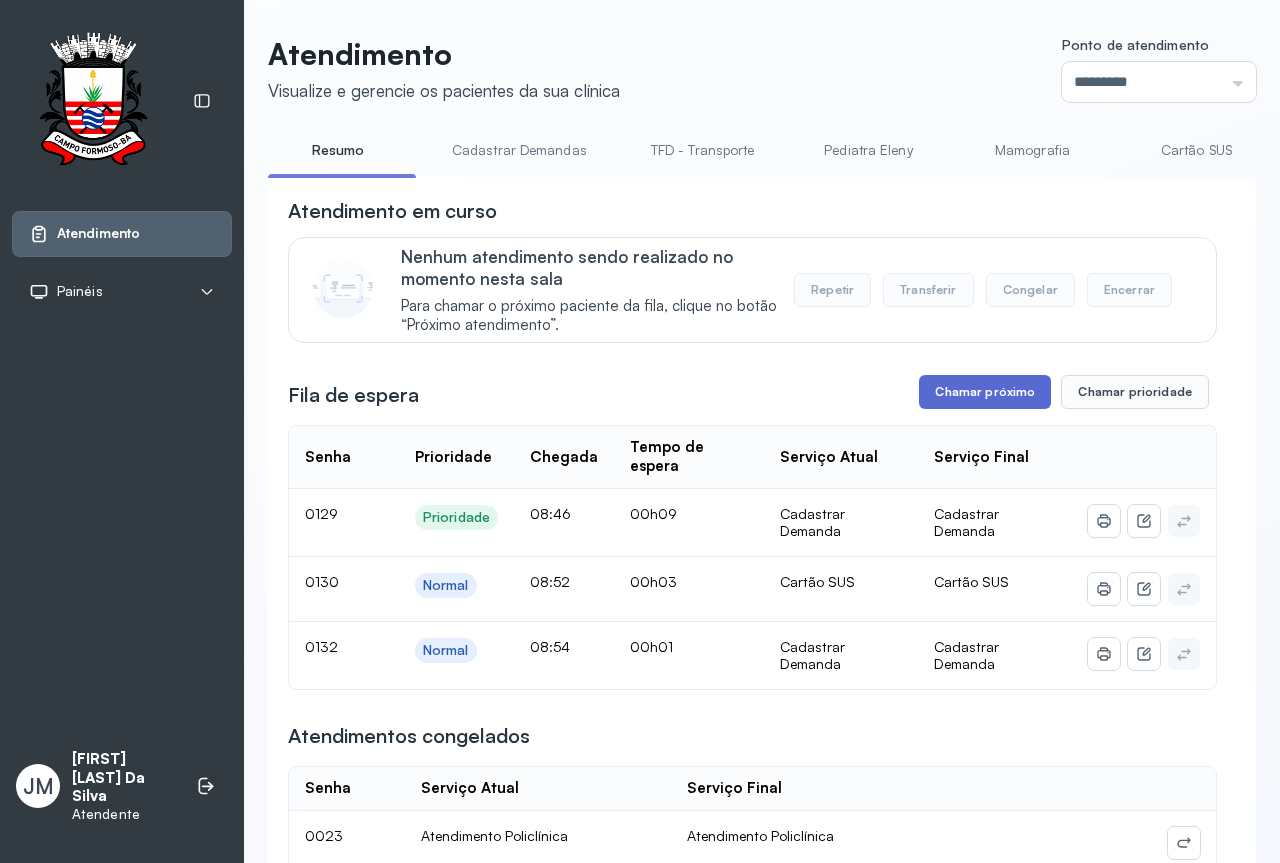 click on "Chamar próximo" at bounding box center [985, 392] 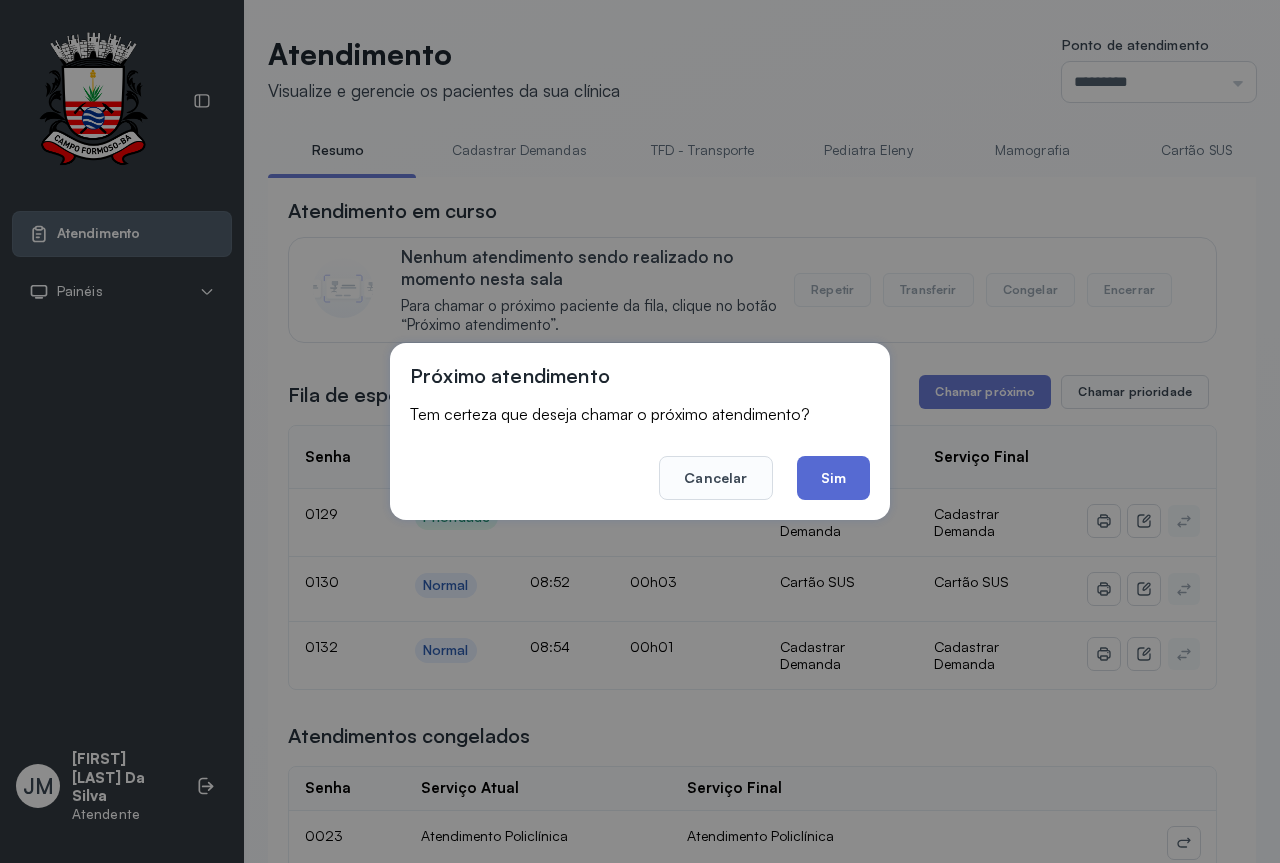 click on "Sim" 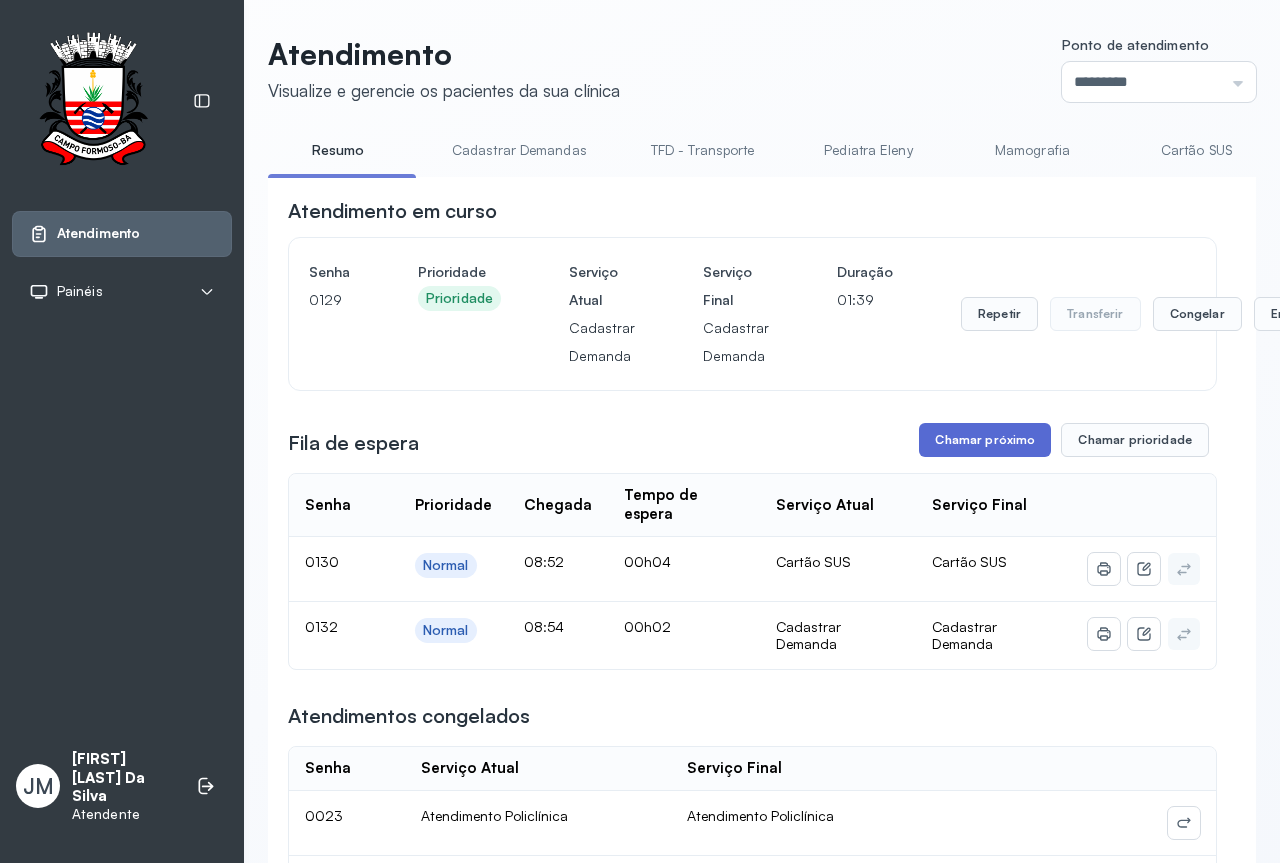 click on "Chamar próximo" at bounding box center (985, 440) 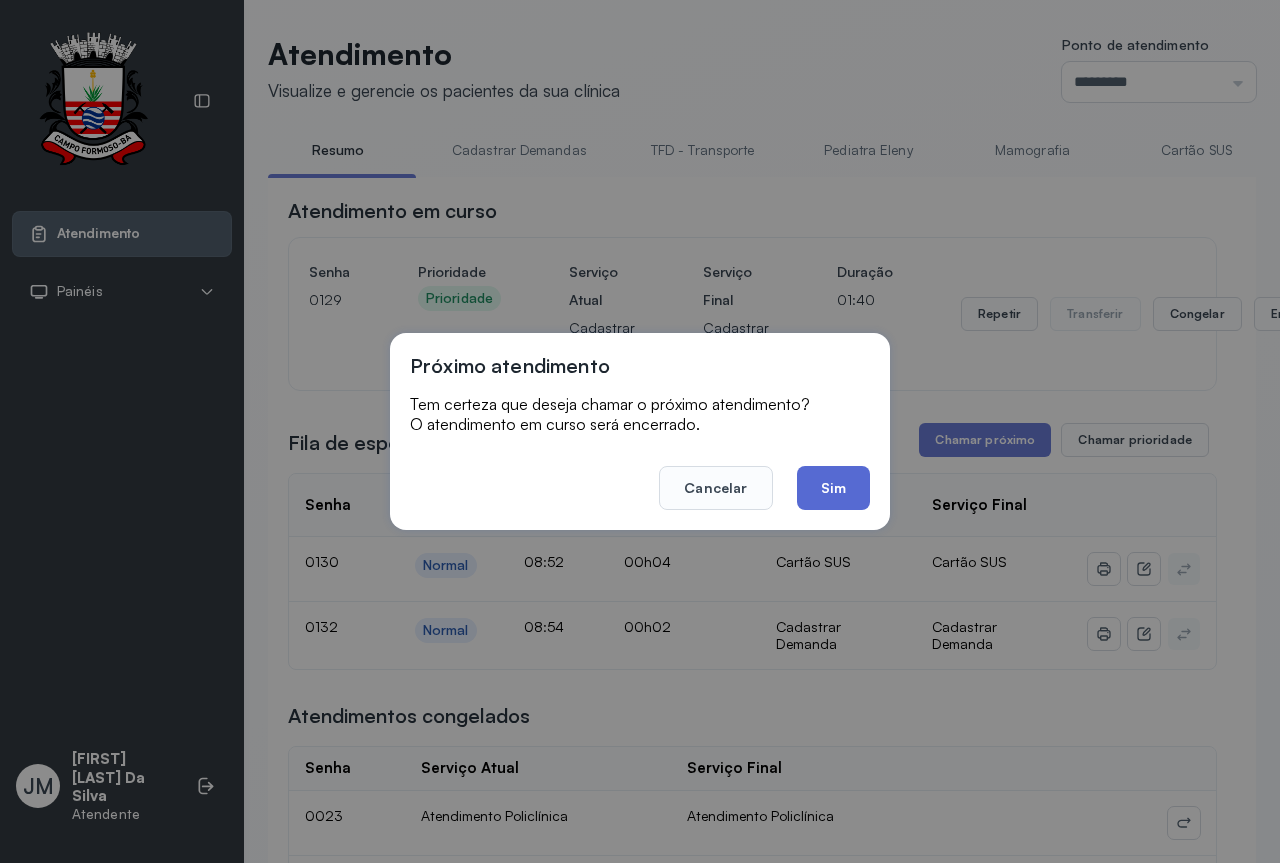 click on "Sim" 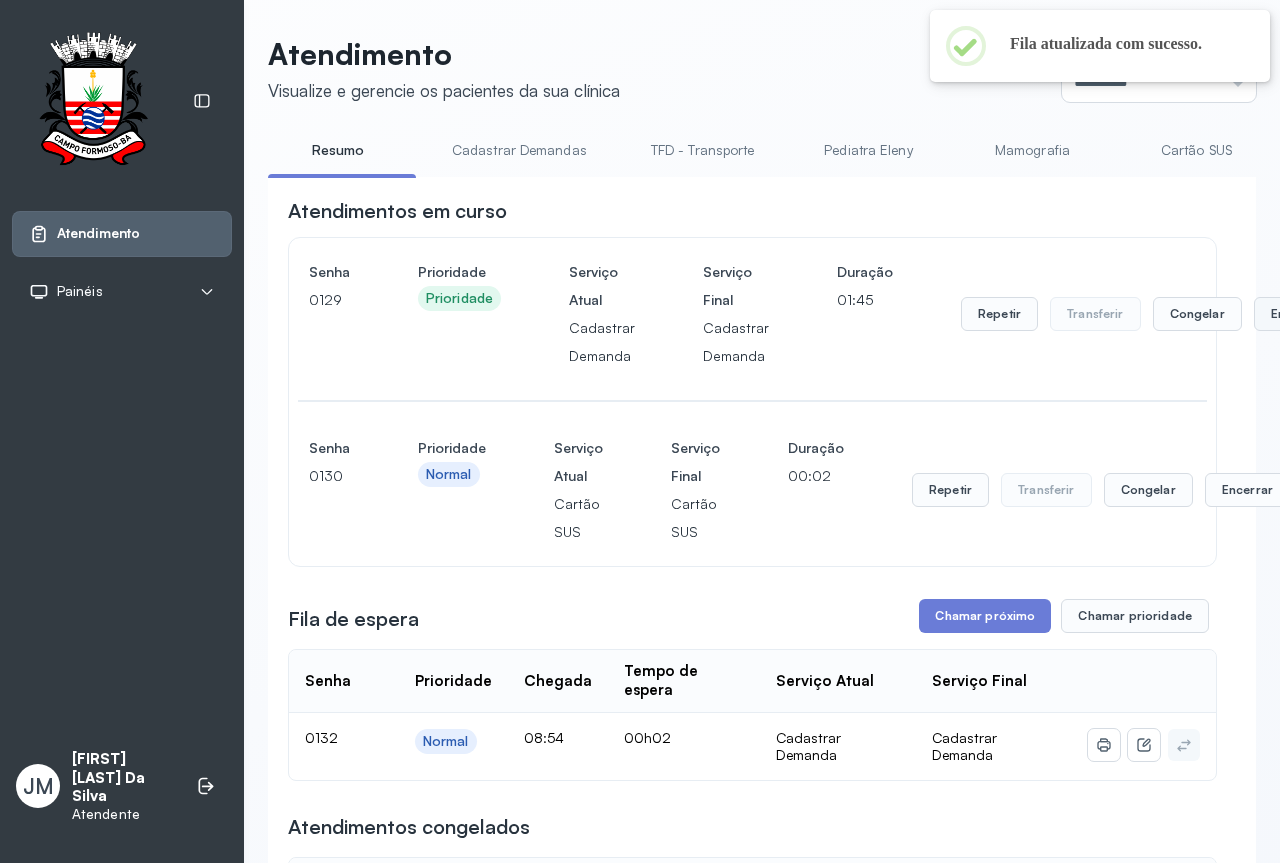 click on "Encerrar" at bounding box center (1296, 314) 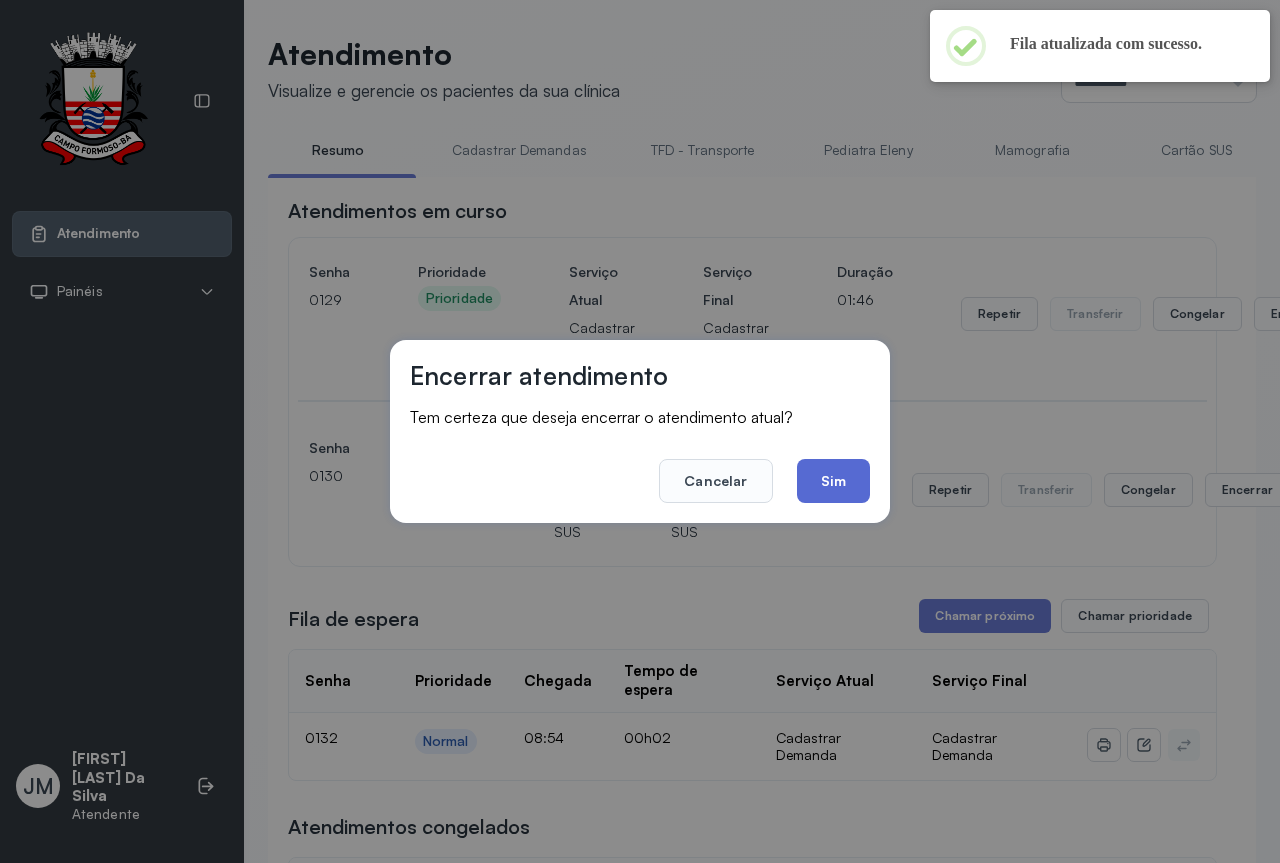 drag, startPoint x: 842, startPoint y: 473, endPoint x: 918, endPoint y: 457, distance: 77.665955 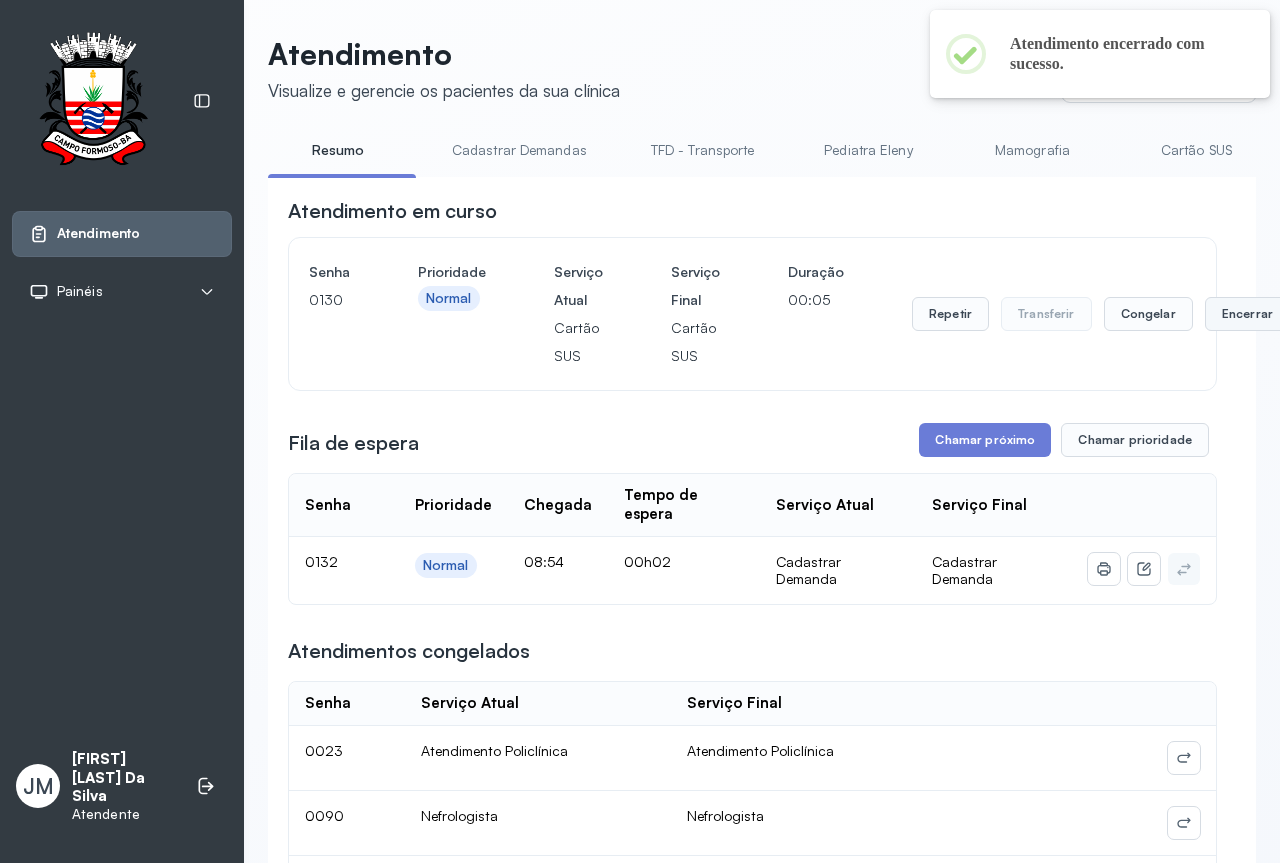 click on "Encerrar" at bounding box center [1247, 314] 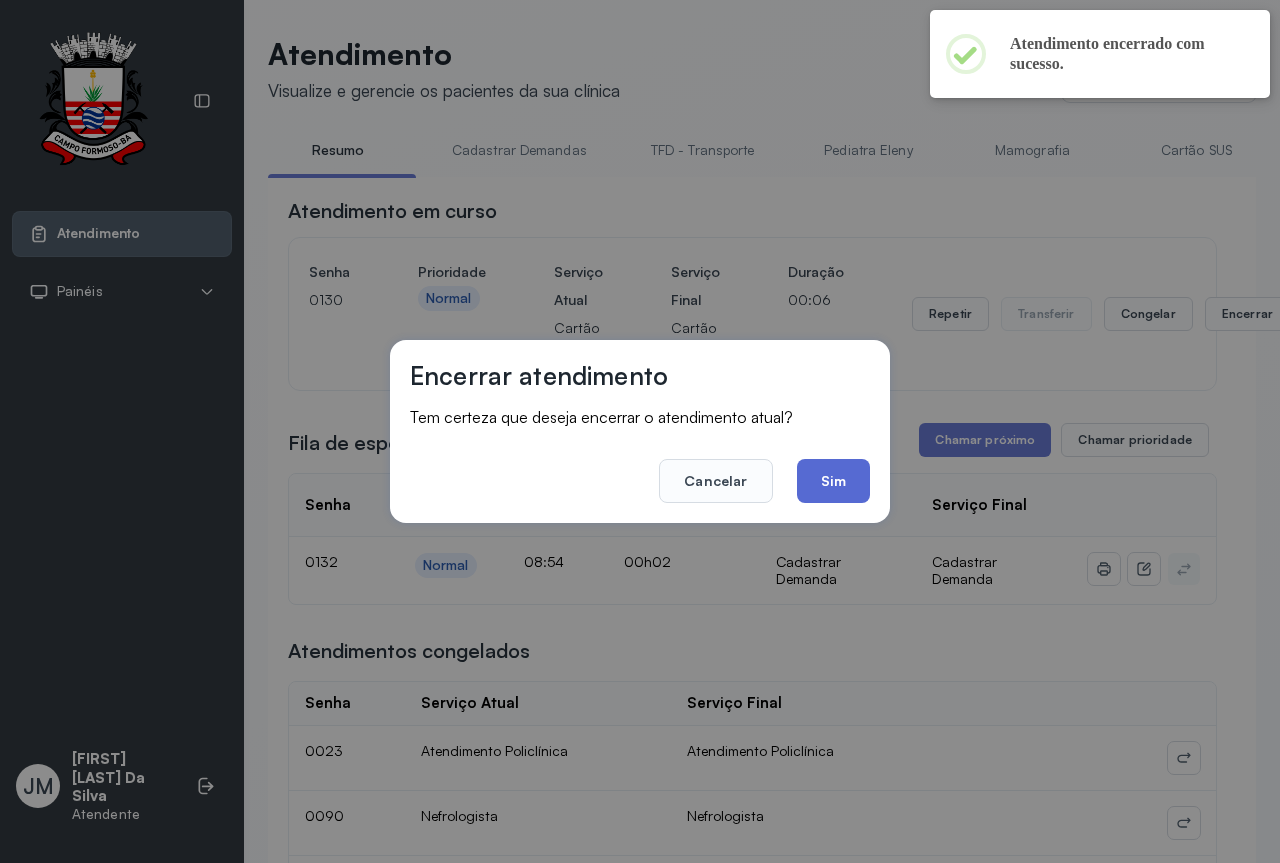 click on "Sim" 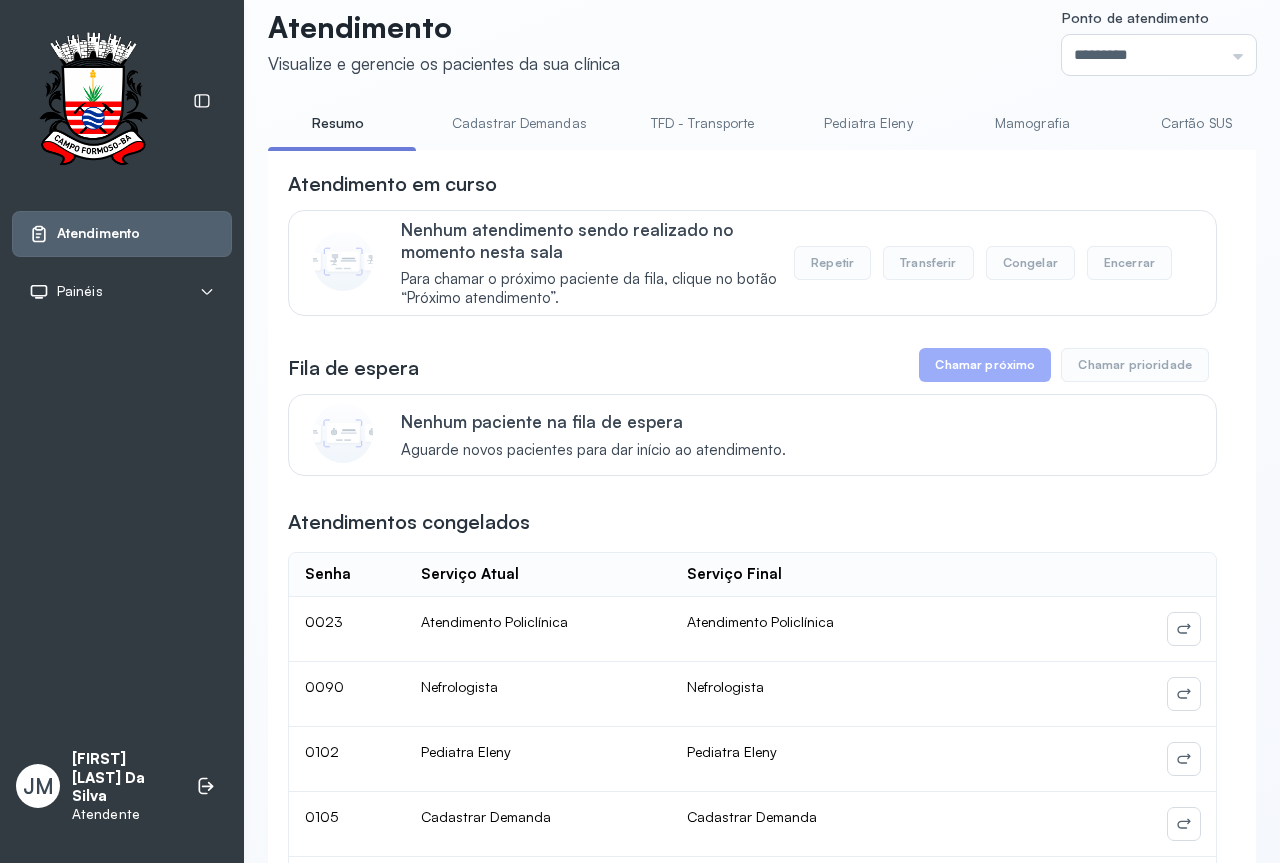 scroll, scrollTop: 0, scrollLeft: 0, axis: both 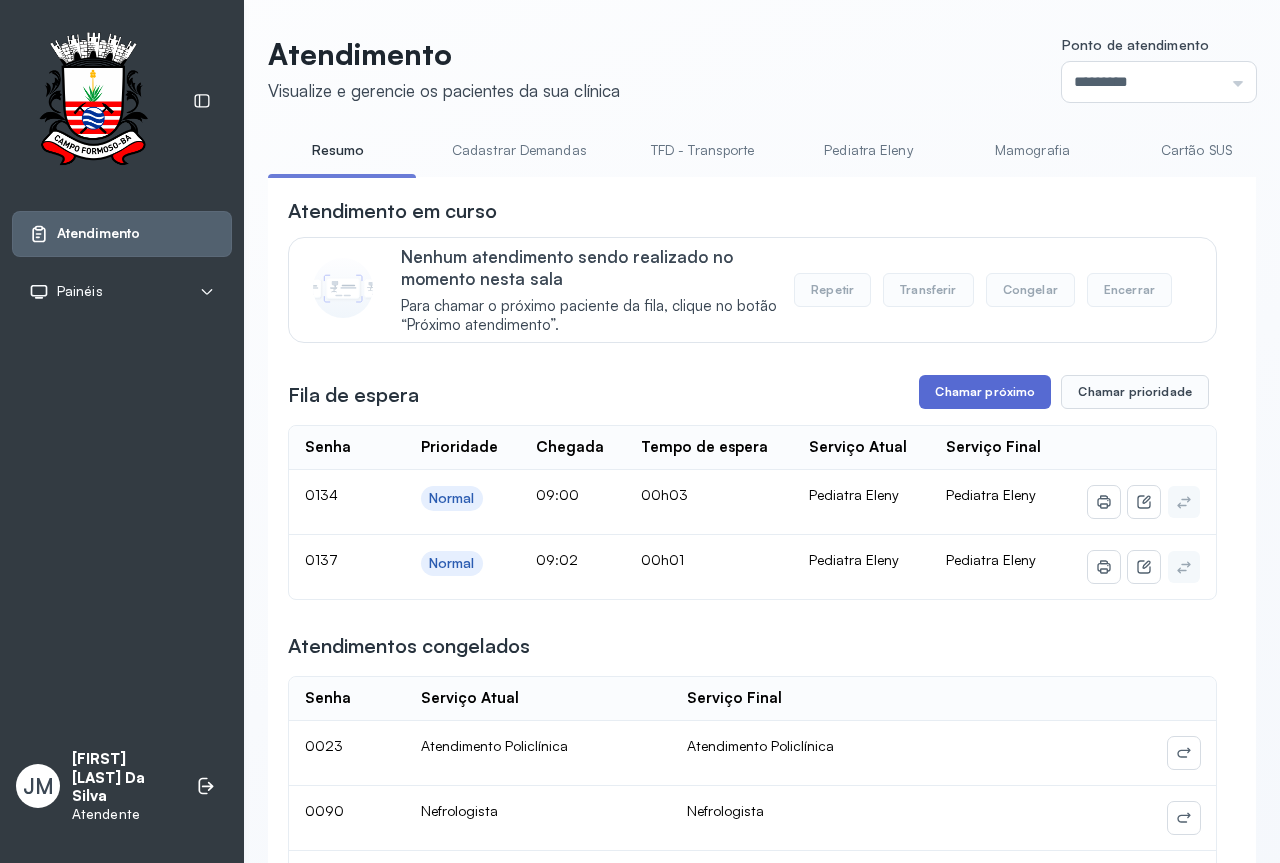 click on "Chamar próximo" at bounding box center [985, 392] 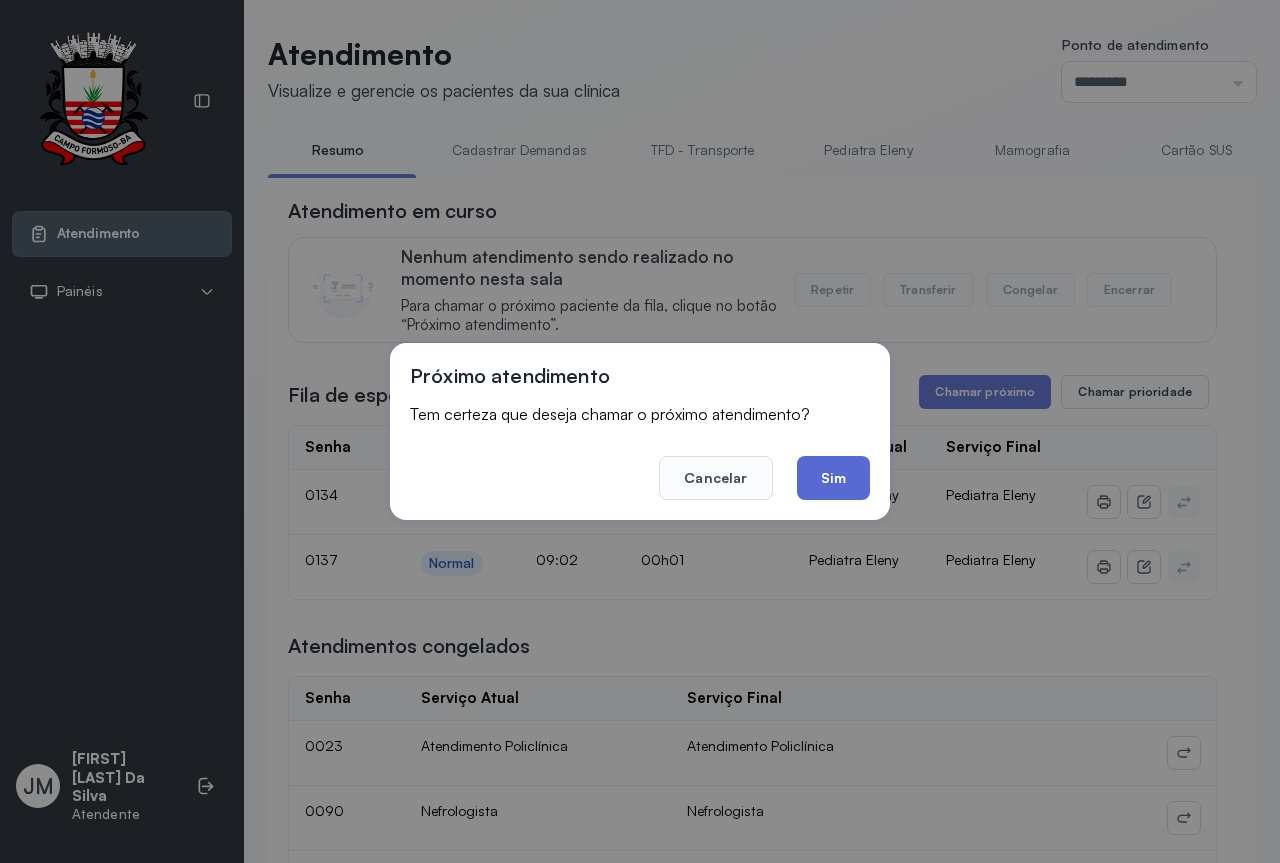 click on "Sim" 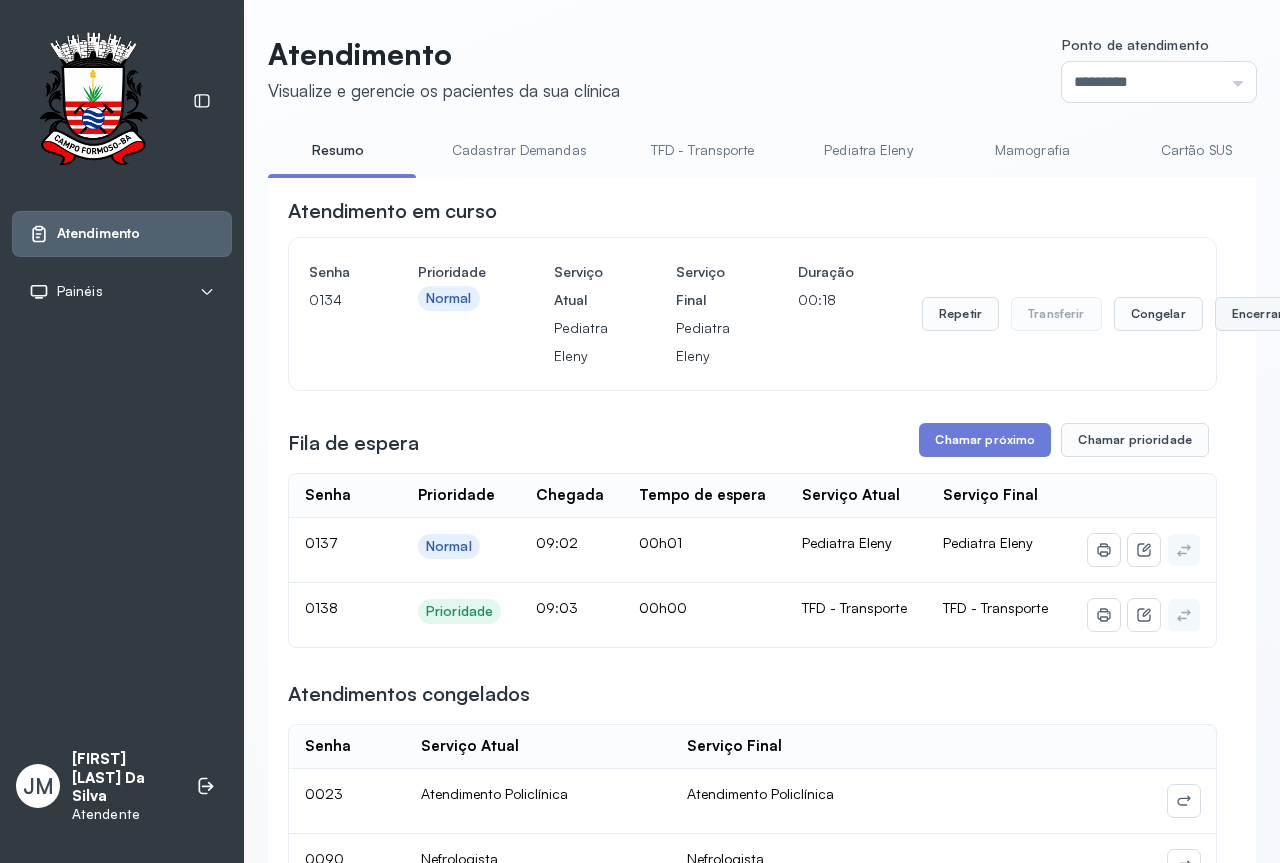 click on "Encerrar" at bounding box center (1257, 314) 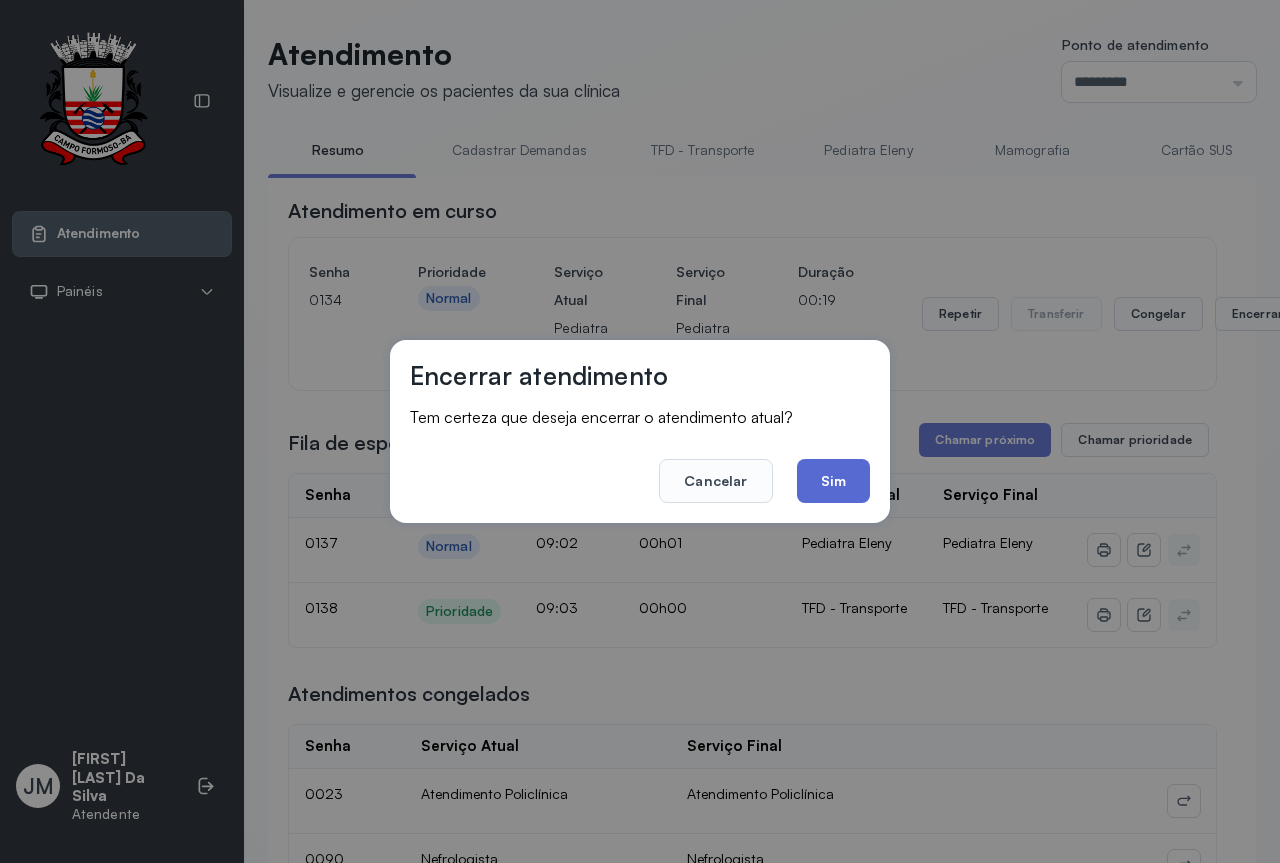 click on "Sim" 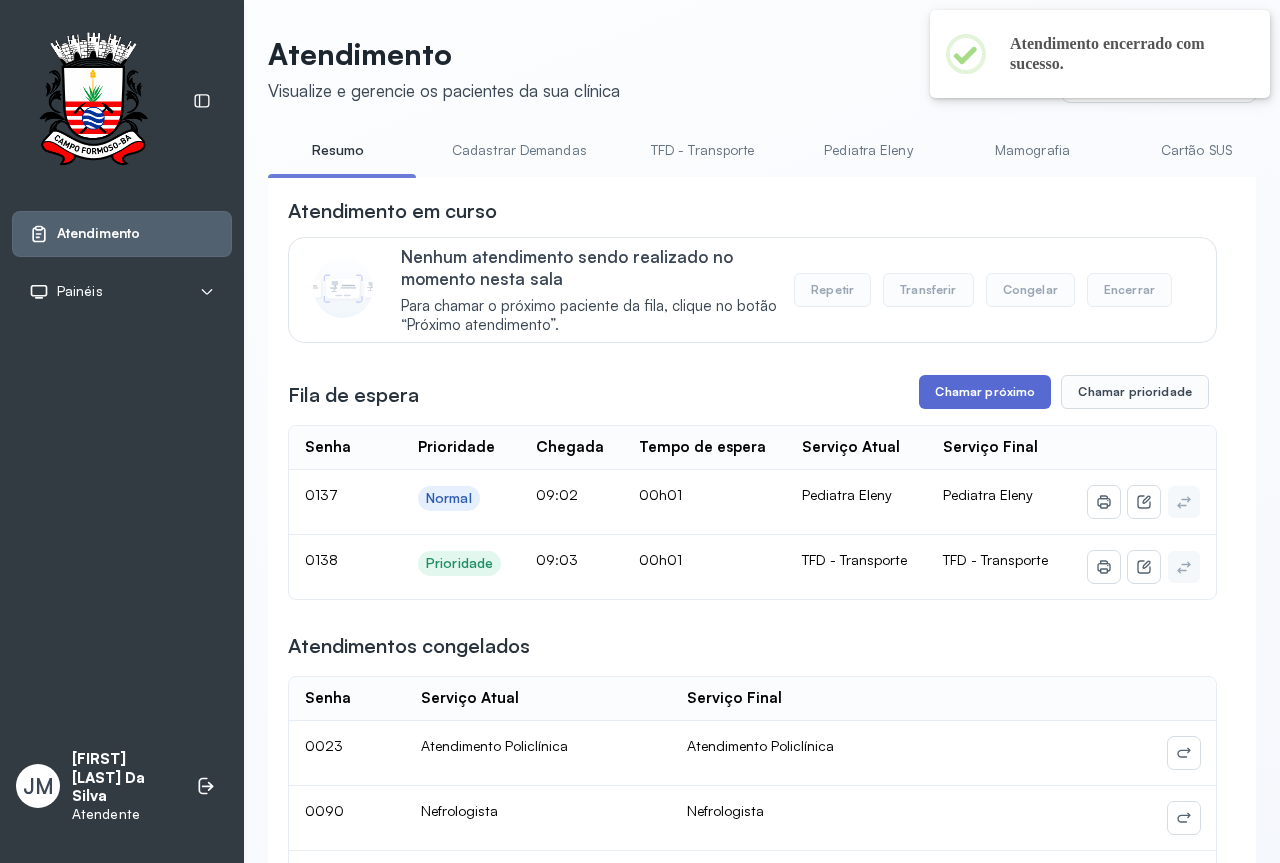 click on "Chamar próximo" at bounding box center (985, 392) 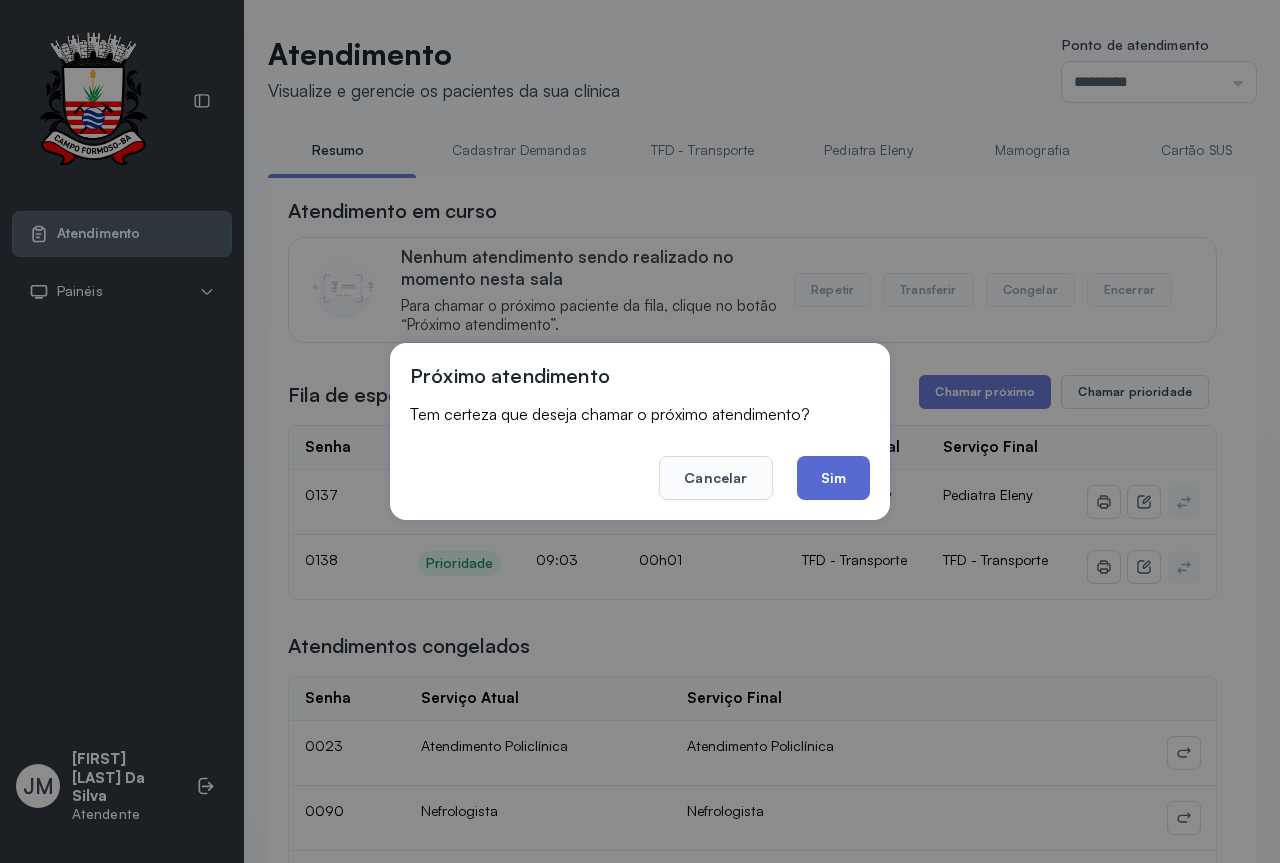 click on "Sim" 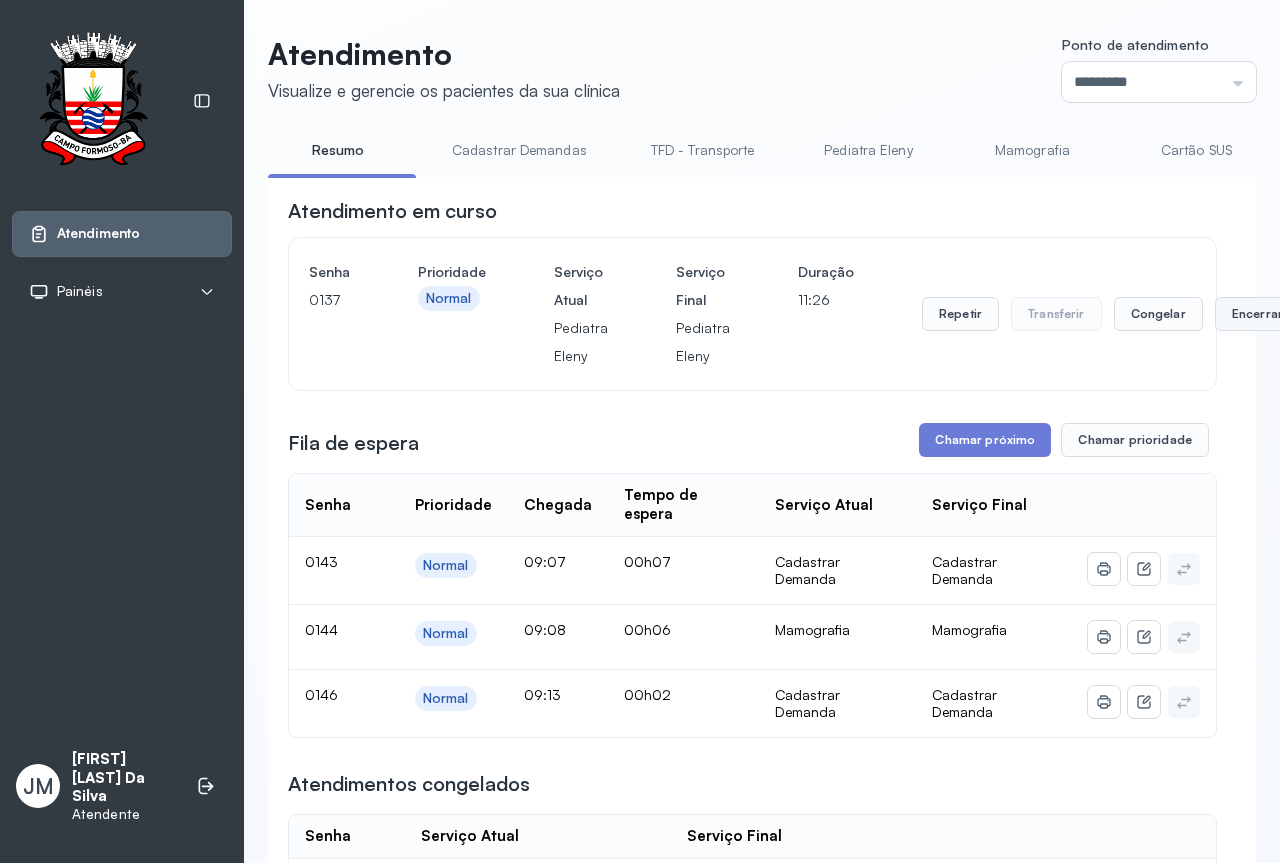 click on "Encerrar" at bounding box center (1257, 314) 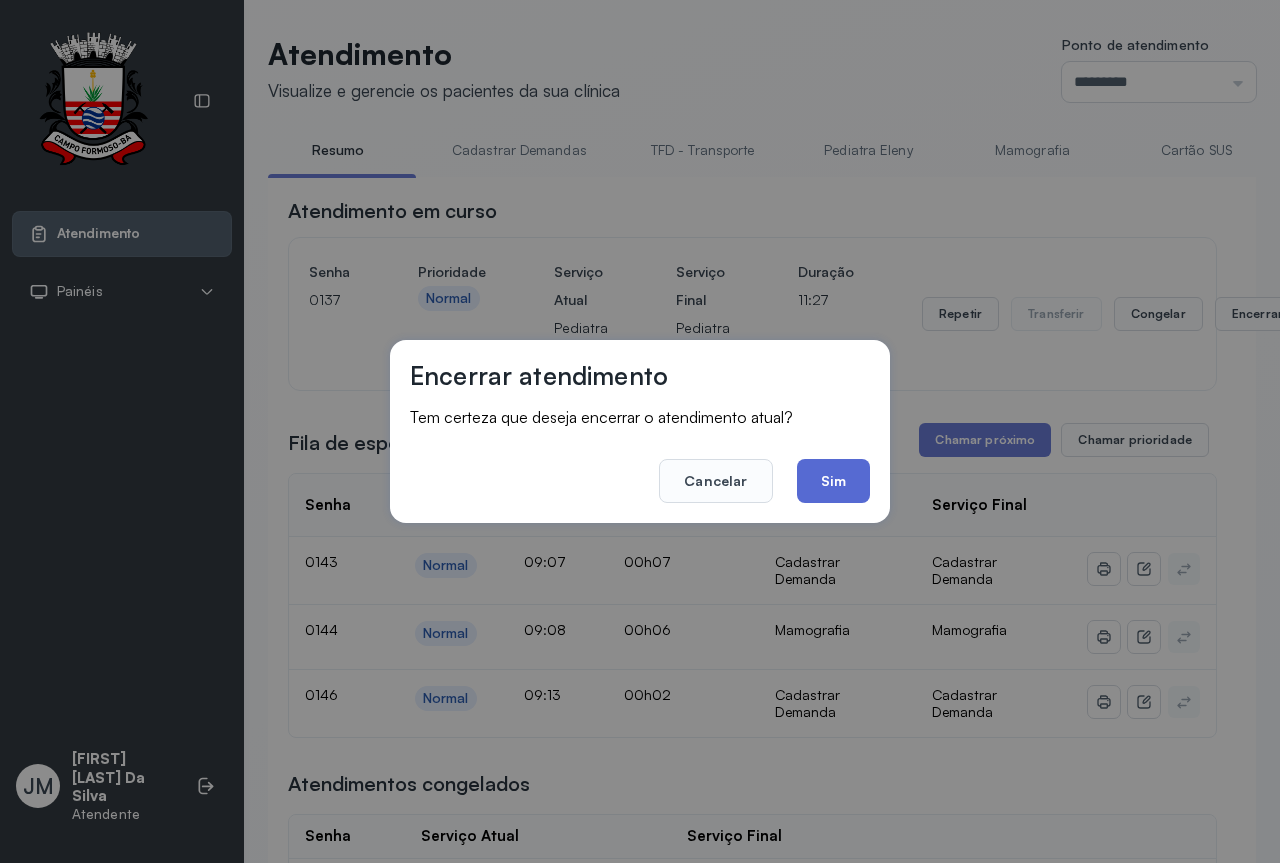 click on "Sim" 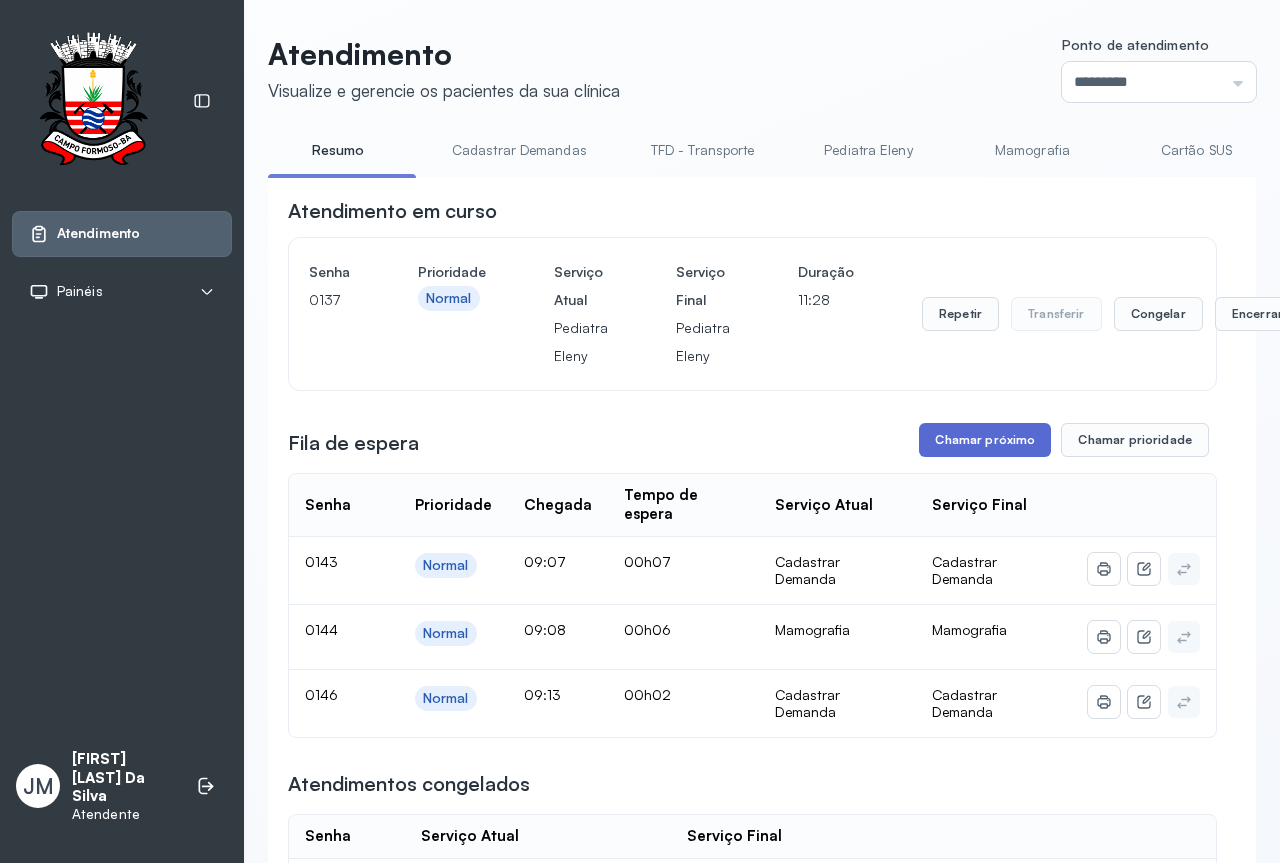 click on "Chamar próximo" at bounding box center [985, 440] 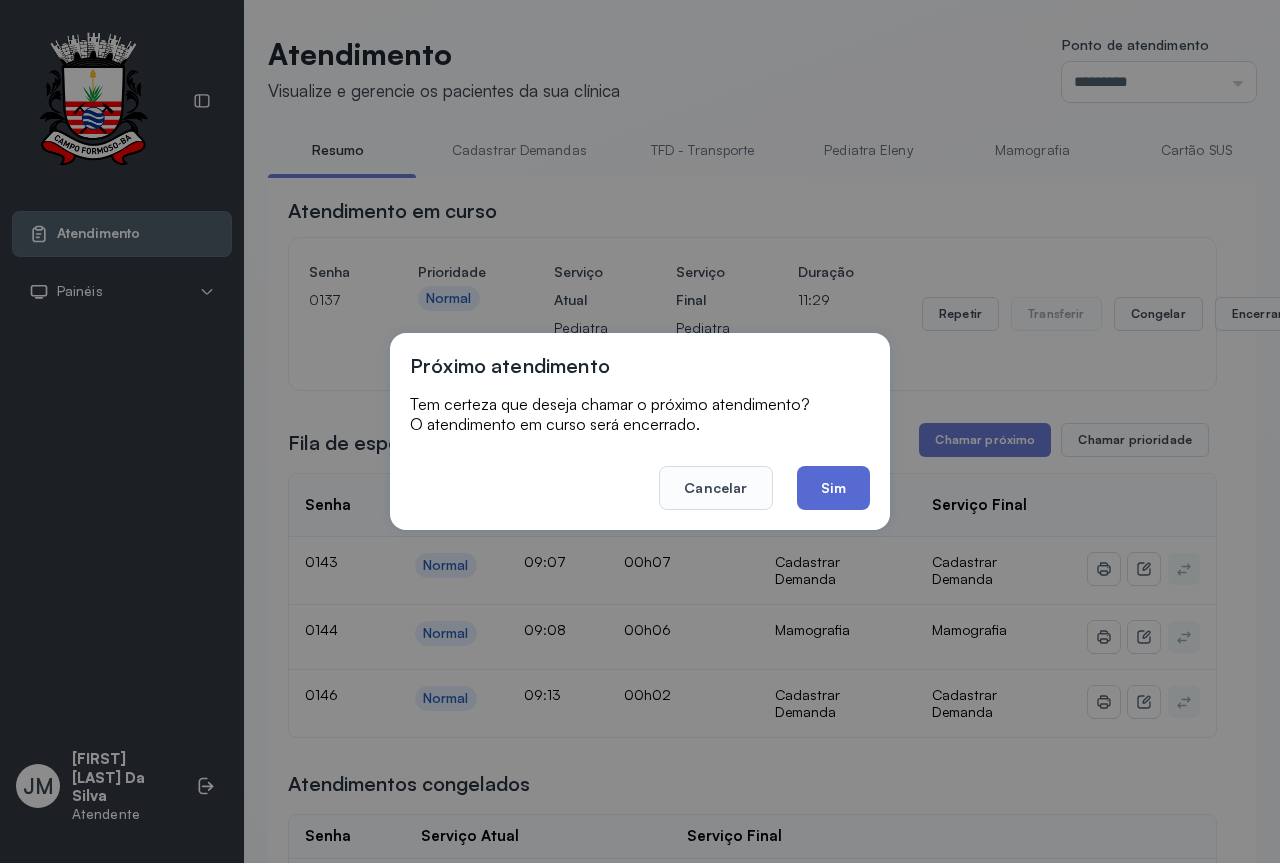 click on "Sim" 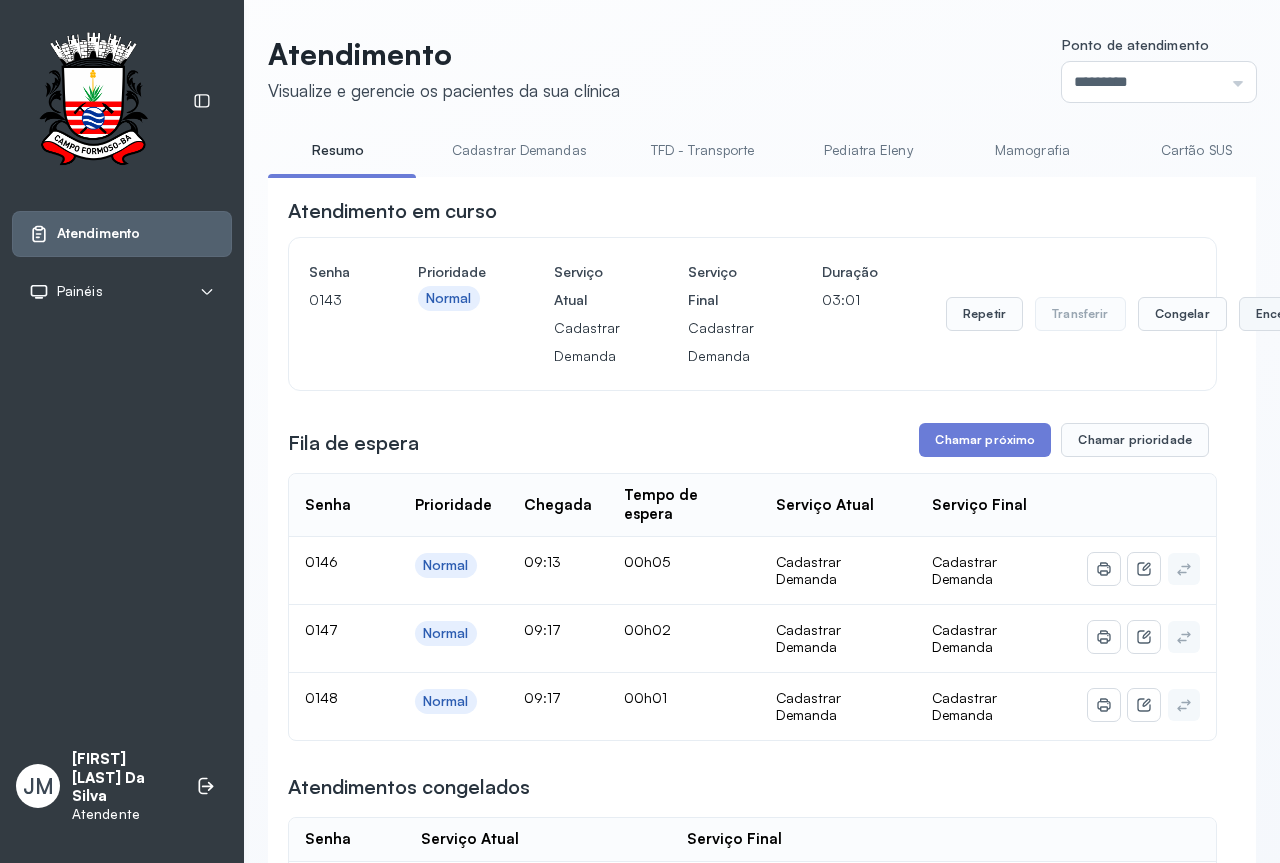 click on "Encerrar" at bounding box center [1281, 314] 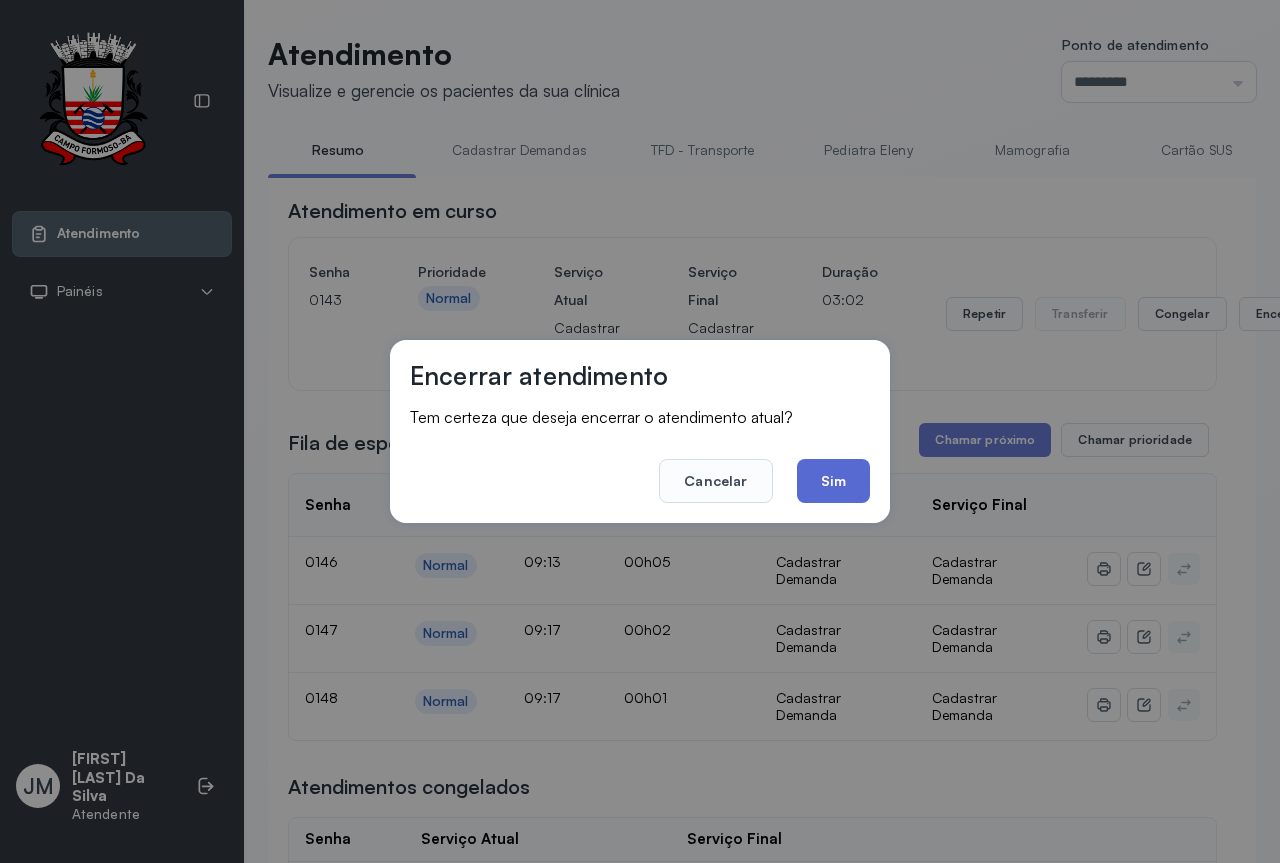 click on "Sim" 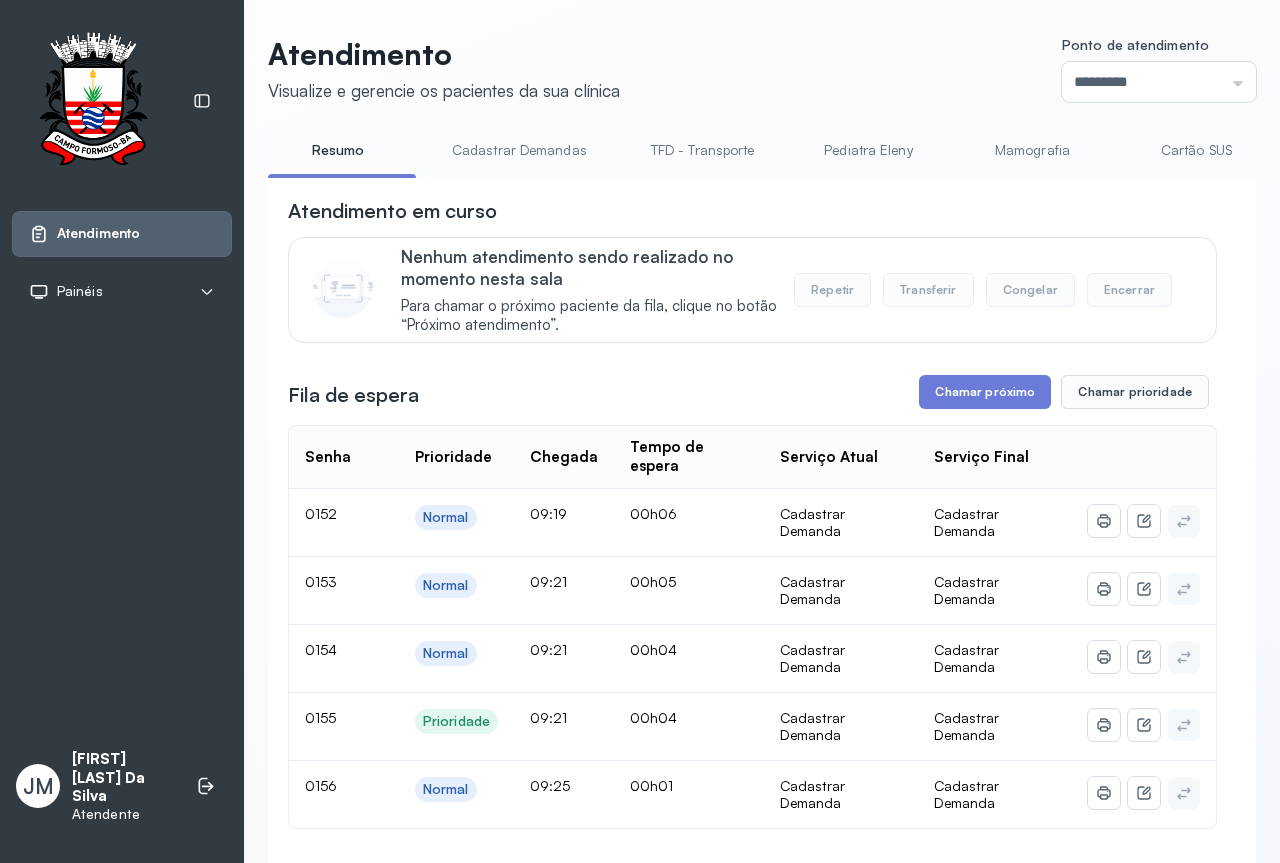 click on "**********" at bounding box center (752, 1090) 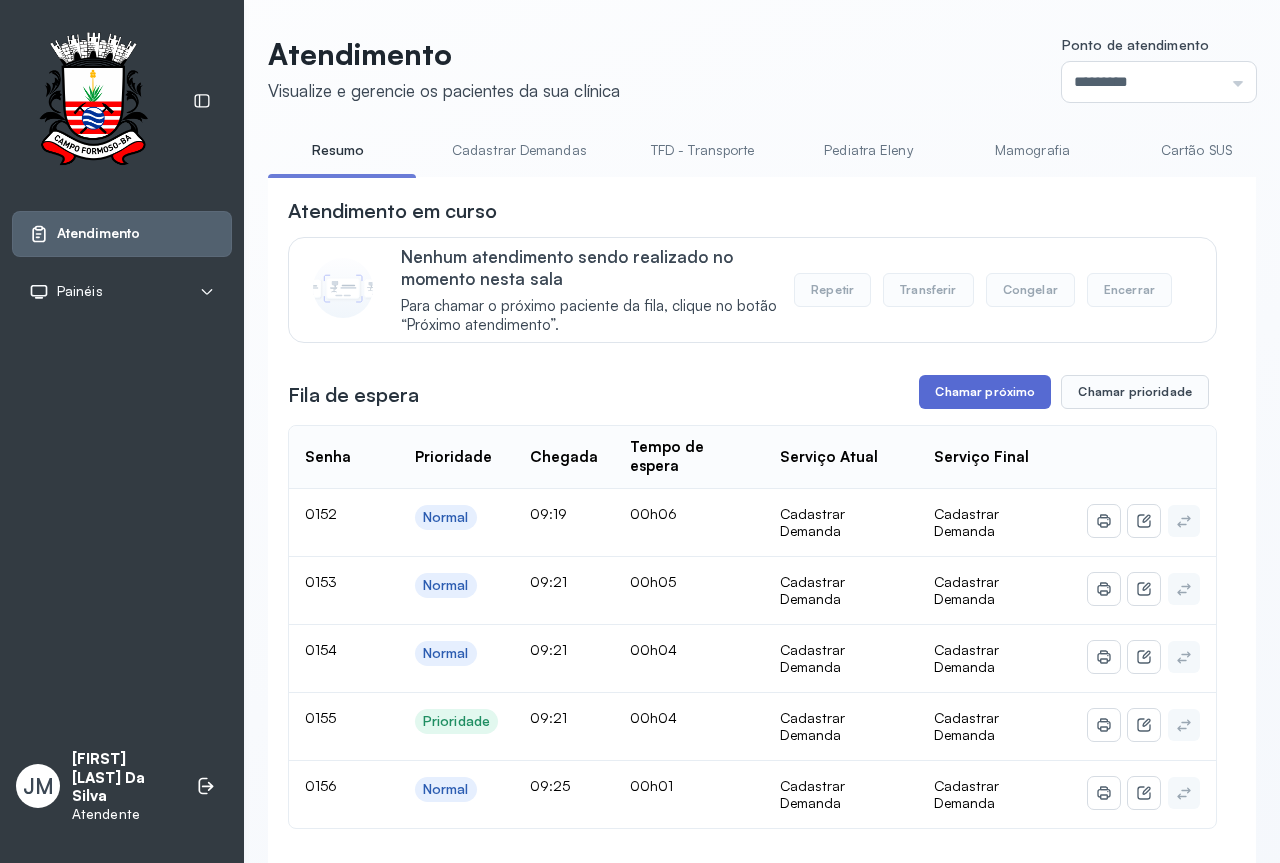 click on "Chamar próximo" at bounding box center [985, 392] 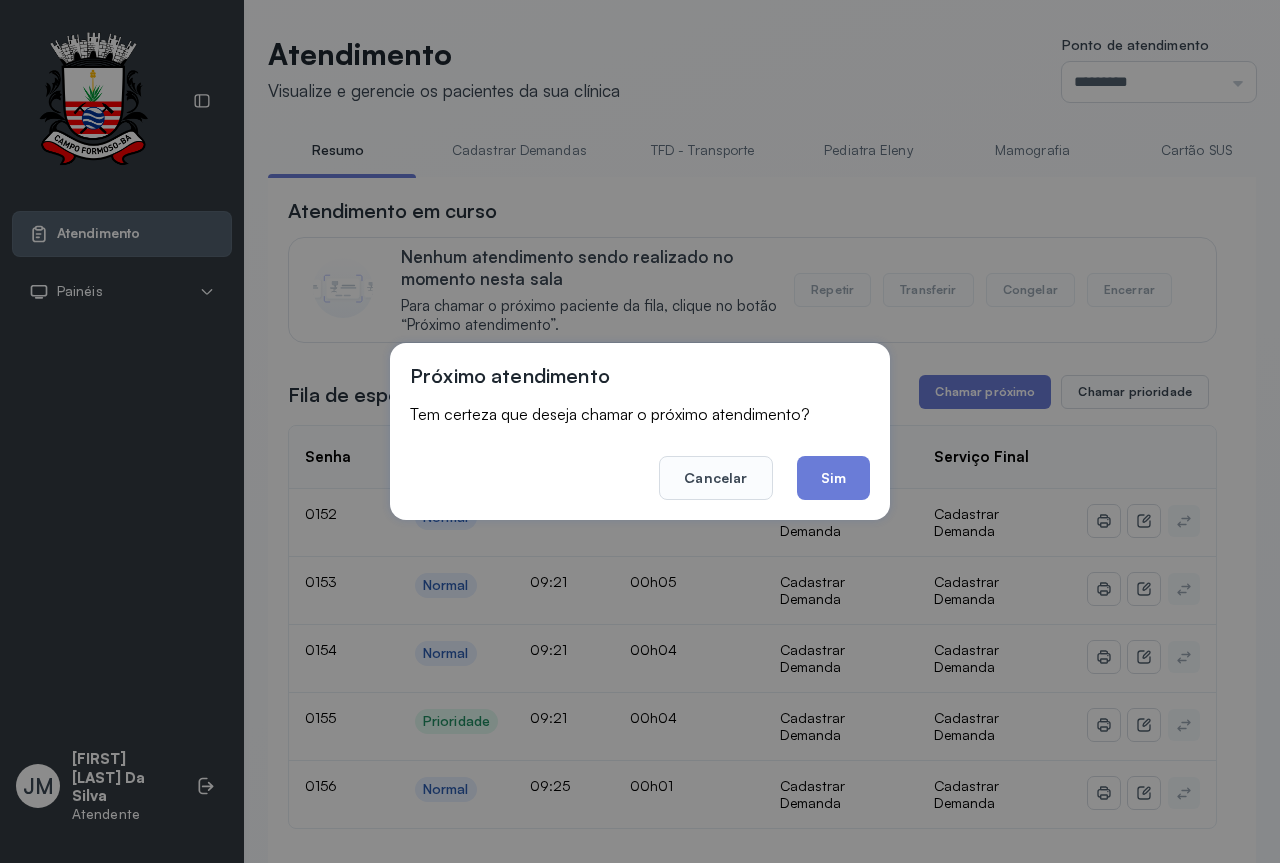 drag, startPoint x: 797, startPoint y: 465, endPoint x: 809, endPoint y: 466, distance: 12.0415945 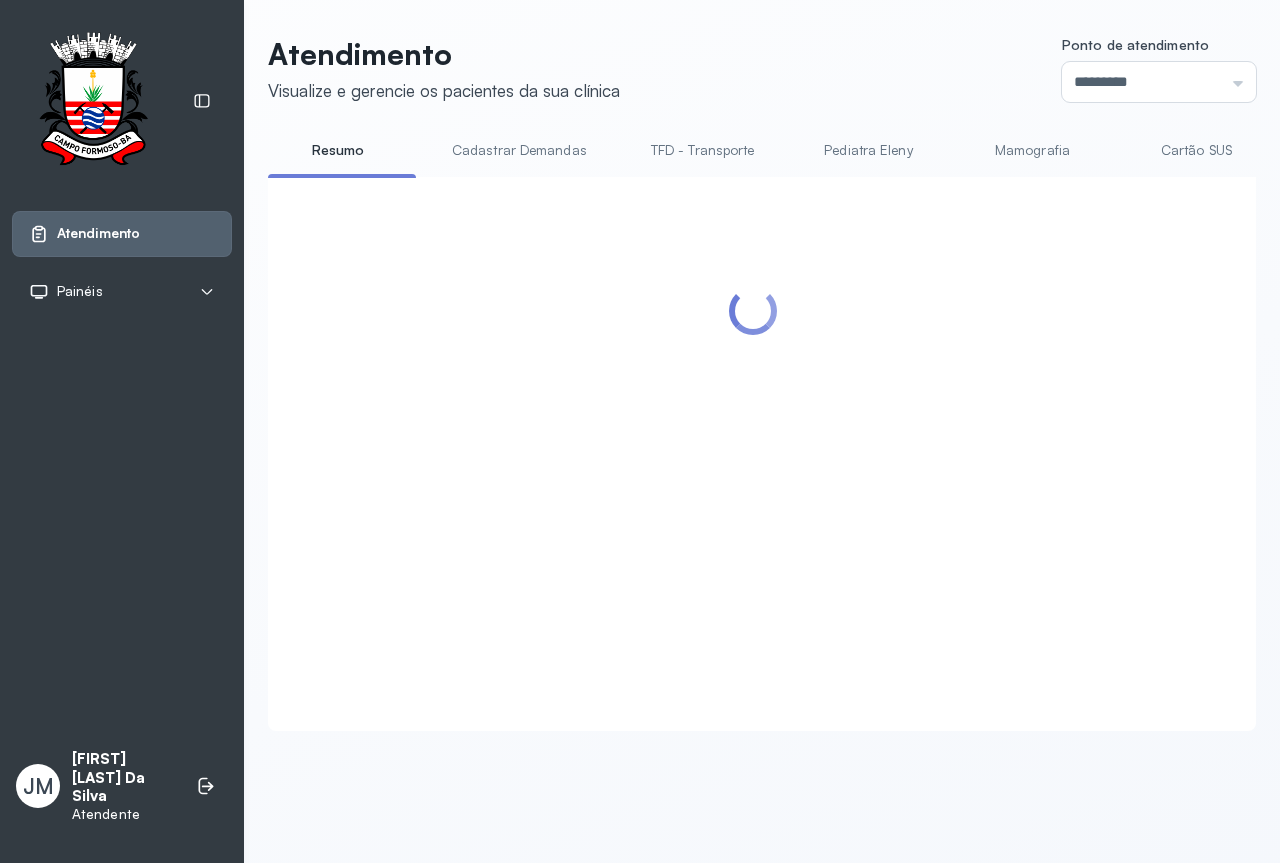 drag, startPoint x: 809, startPoint y: 466, endPoint x: 799, endPoint y: 458, distance: 12.806249 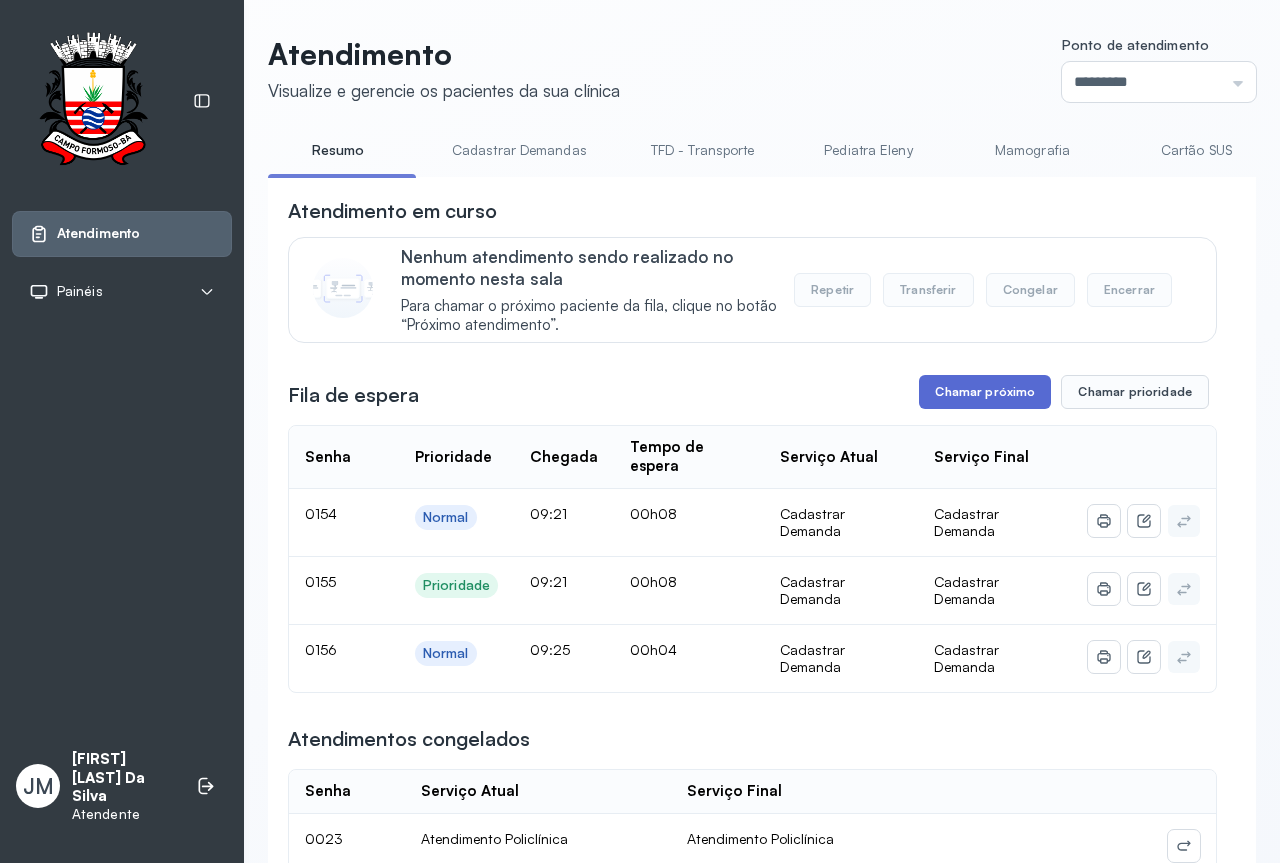 click on "Chamar próximo" at bounding box center (985, 392) 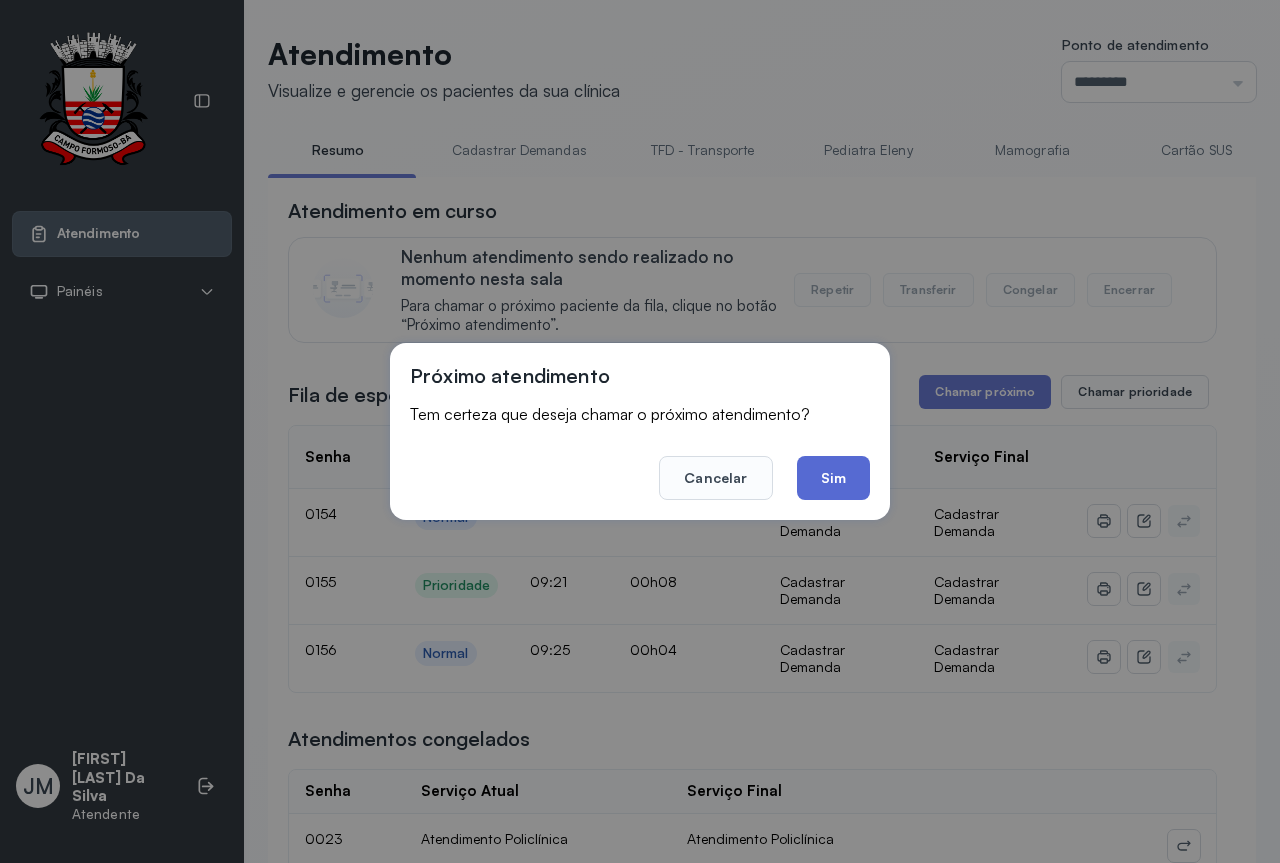click on "Sim" 